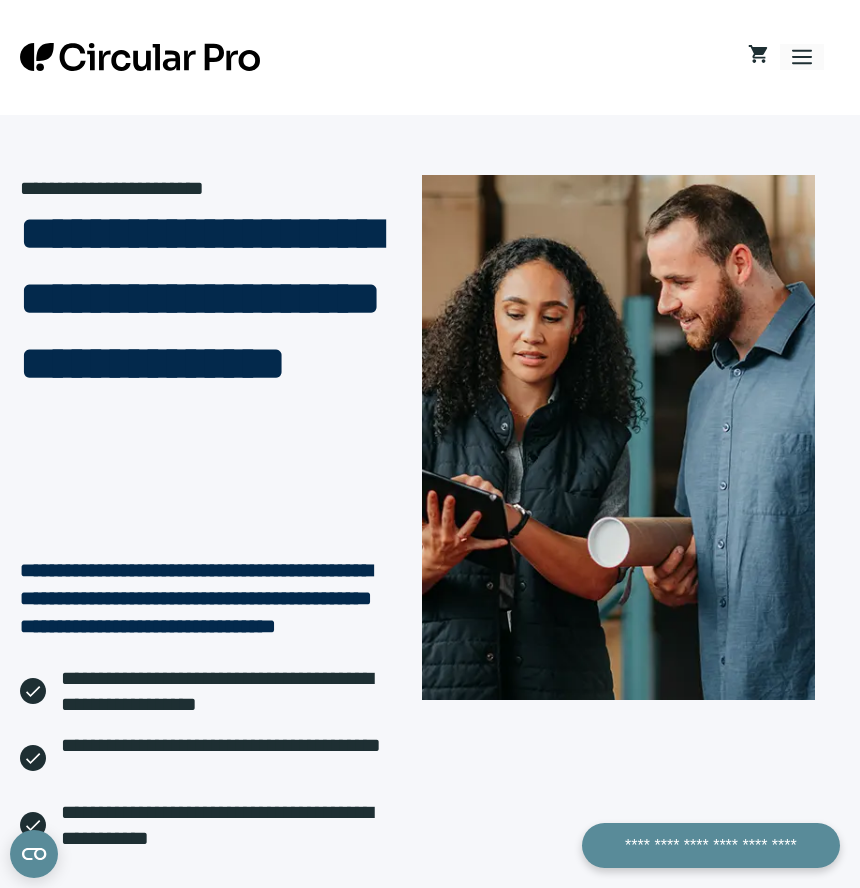scroll, scrollTop: 0, scrollLeft: 0, axis: both 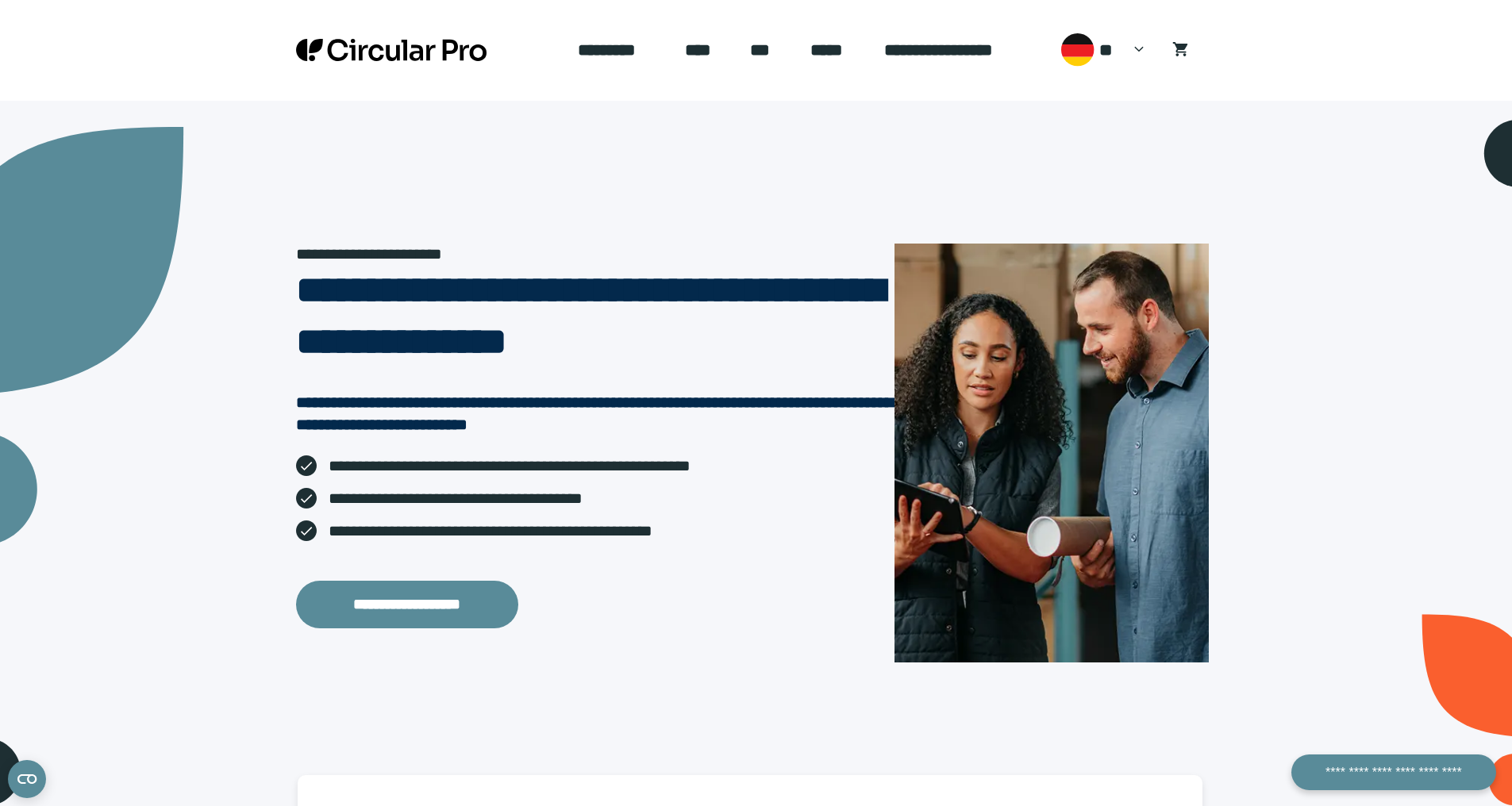 click on "*****" at bounding box center [834, 50] 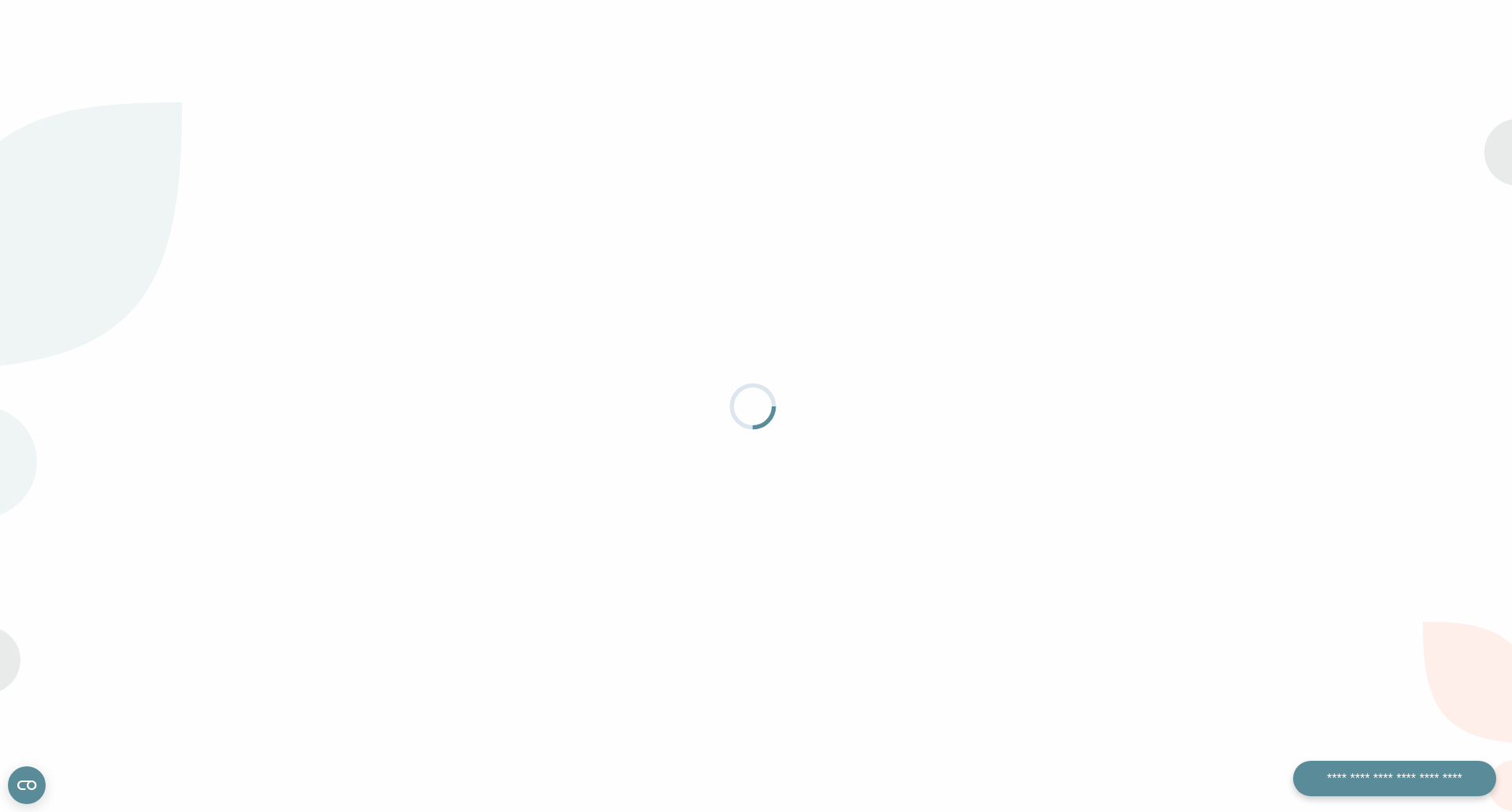 scroll, scrollTop: 0, scrollLeft: 0, axis: both 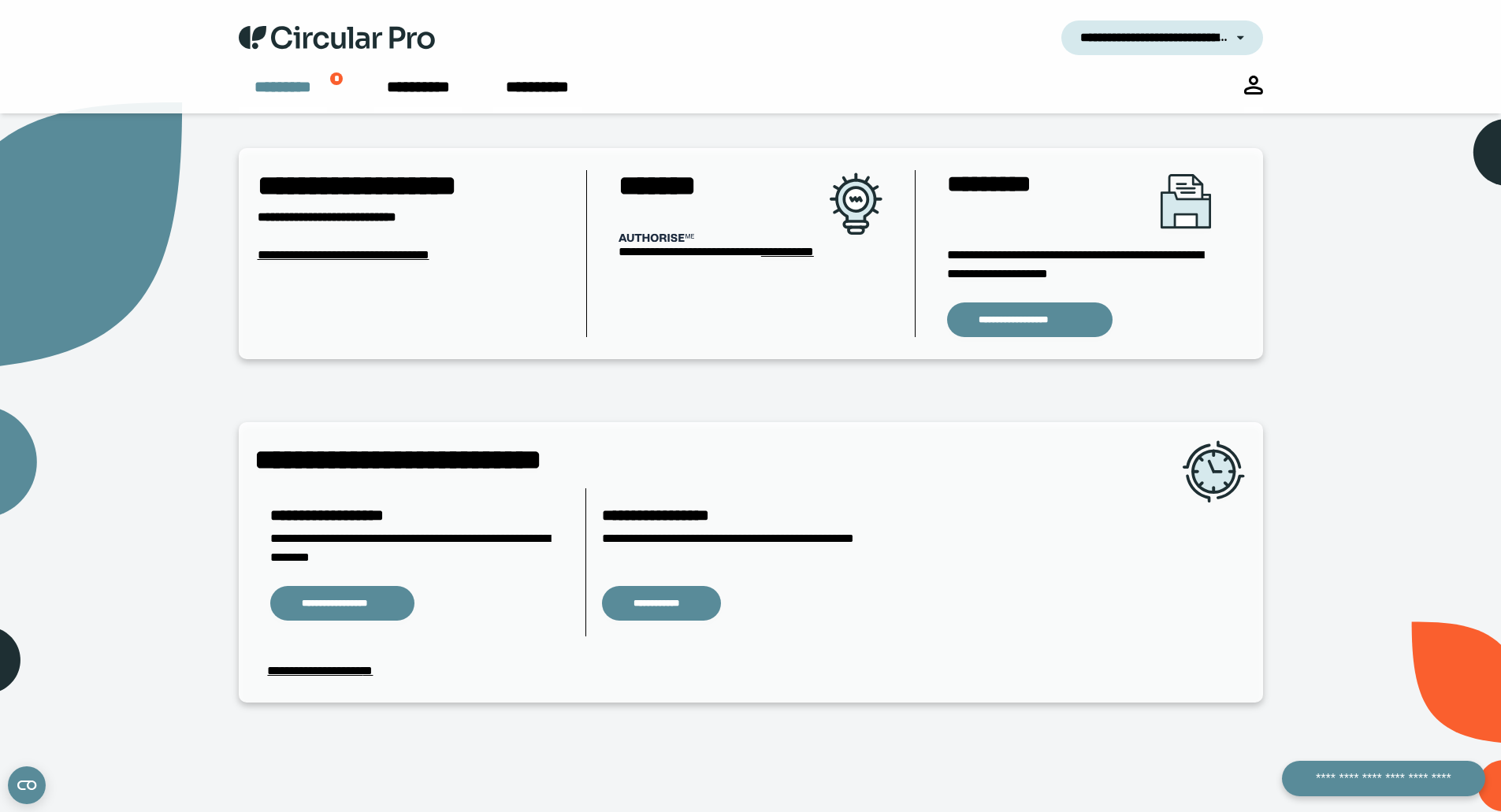click on "*********" at bounding box center [283, 95] 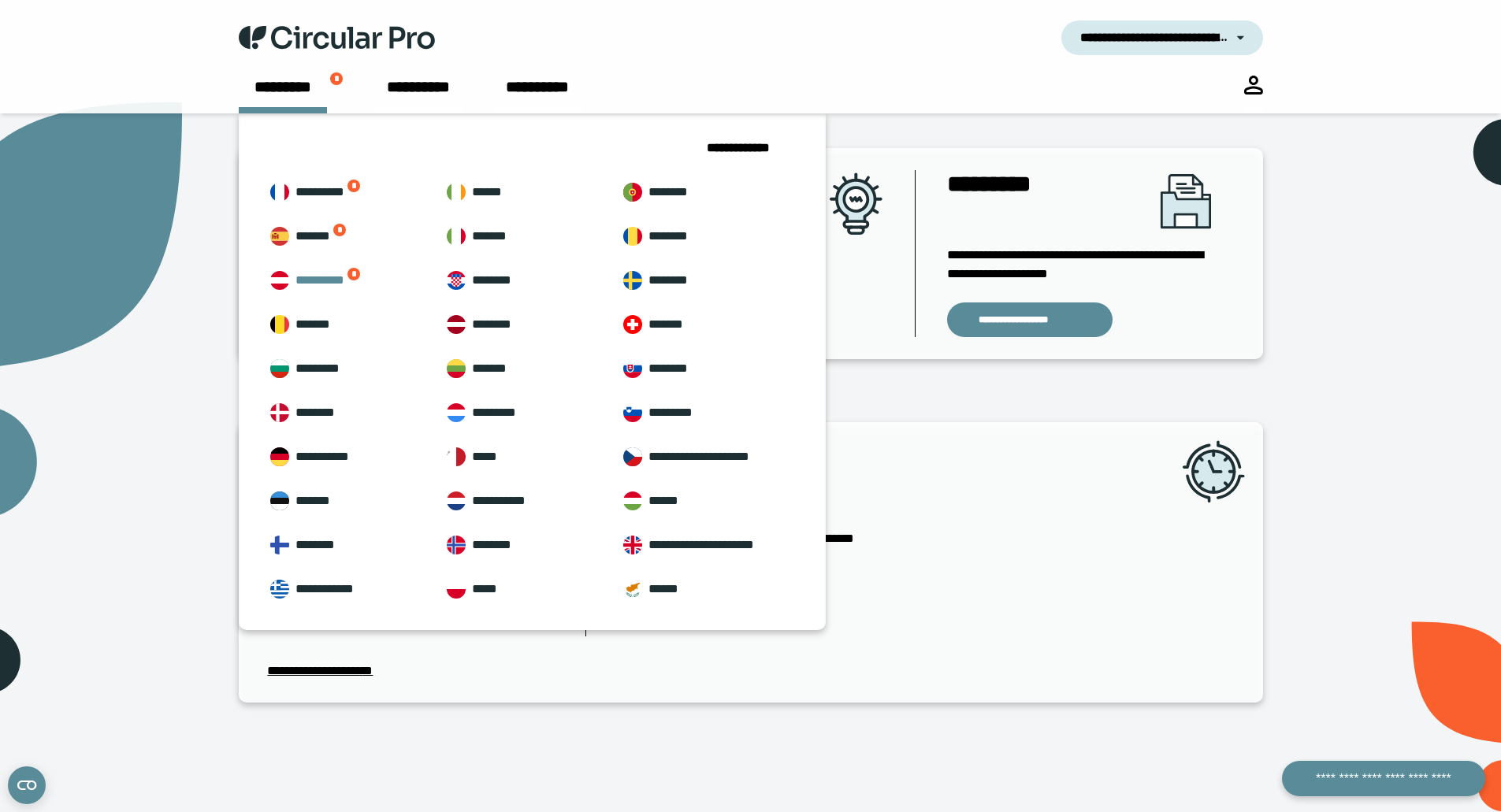 click on "**********" at bounding box center (346, 280) 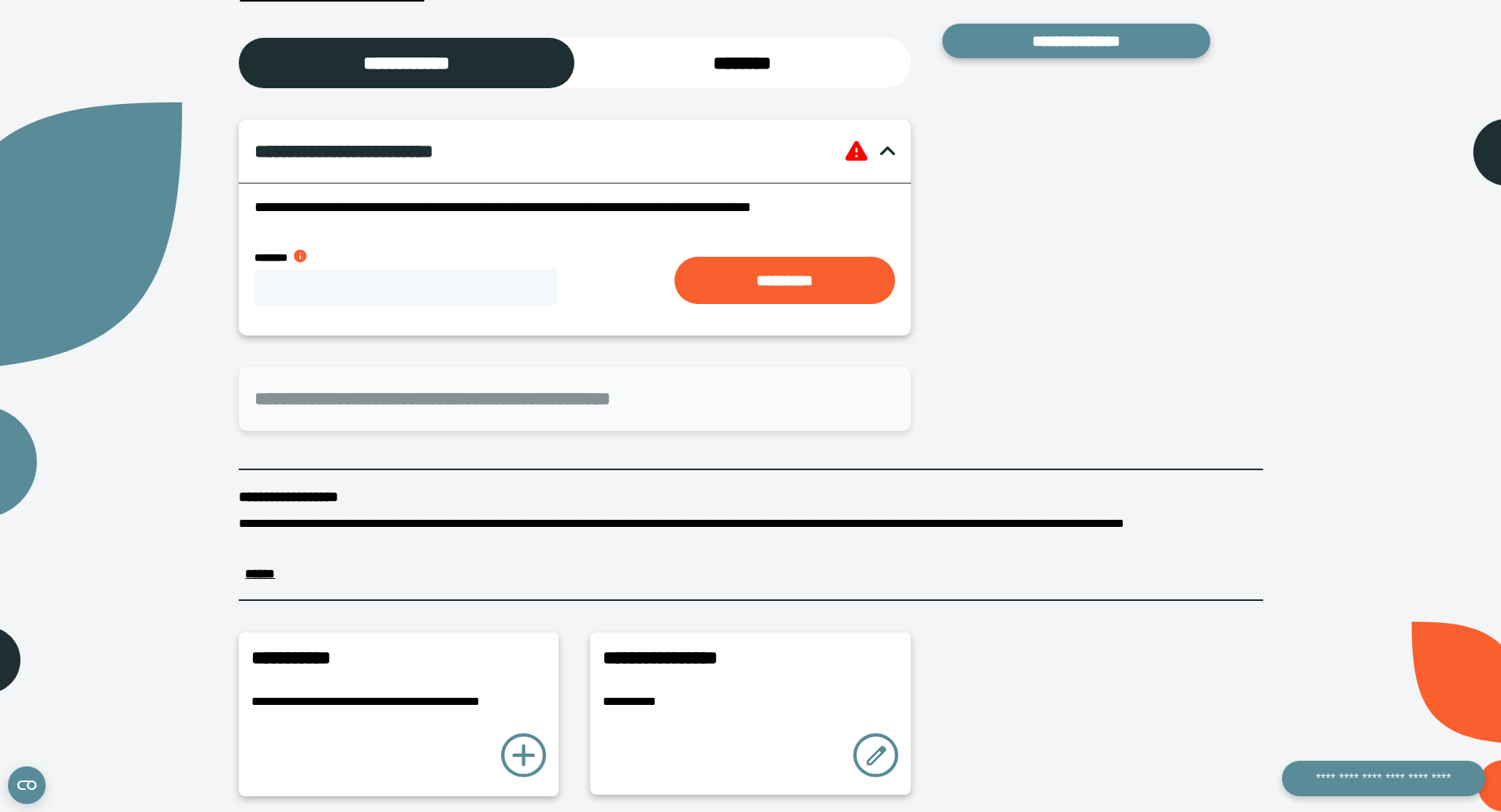 scroll, scrollTop: 394, scrollLeft: 0, axis: vertical 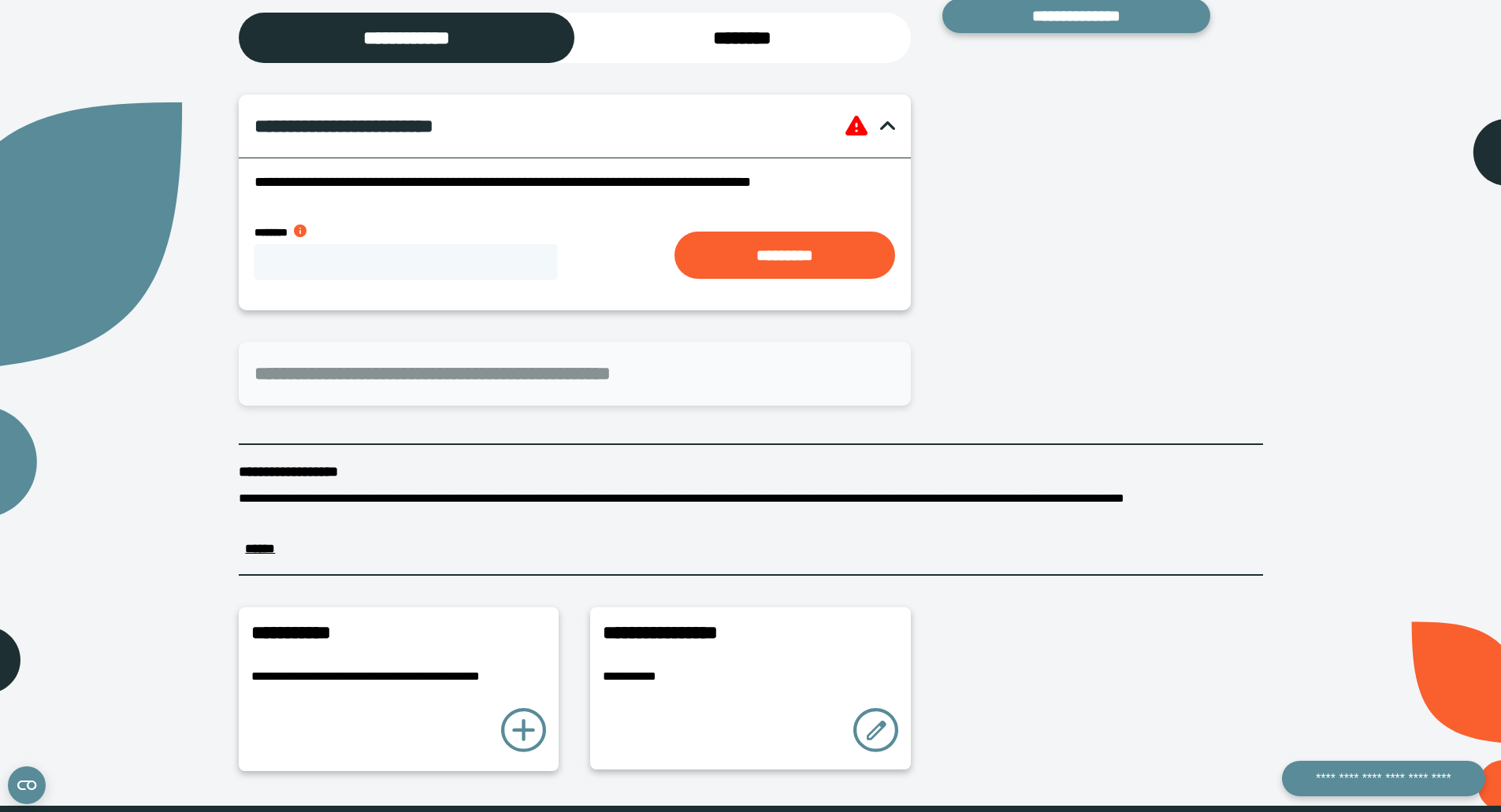 click at bounding box center (875, 730) 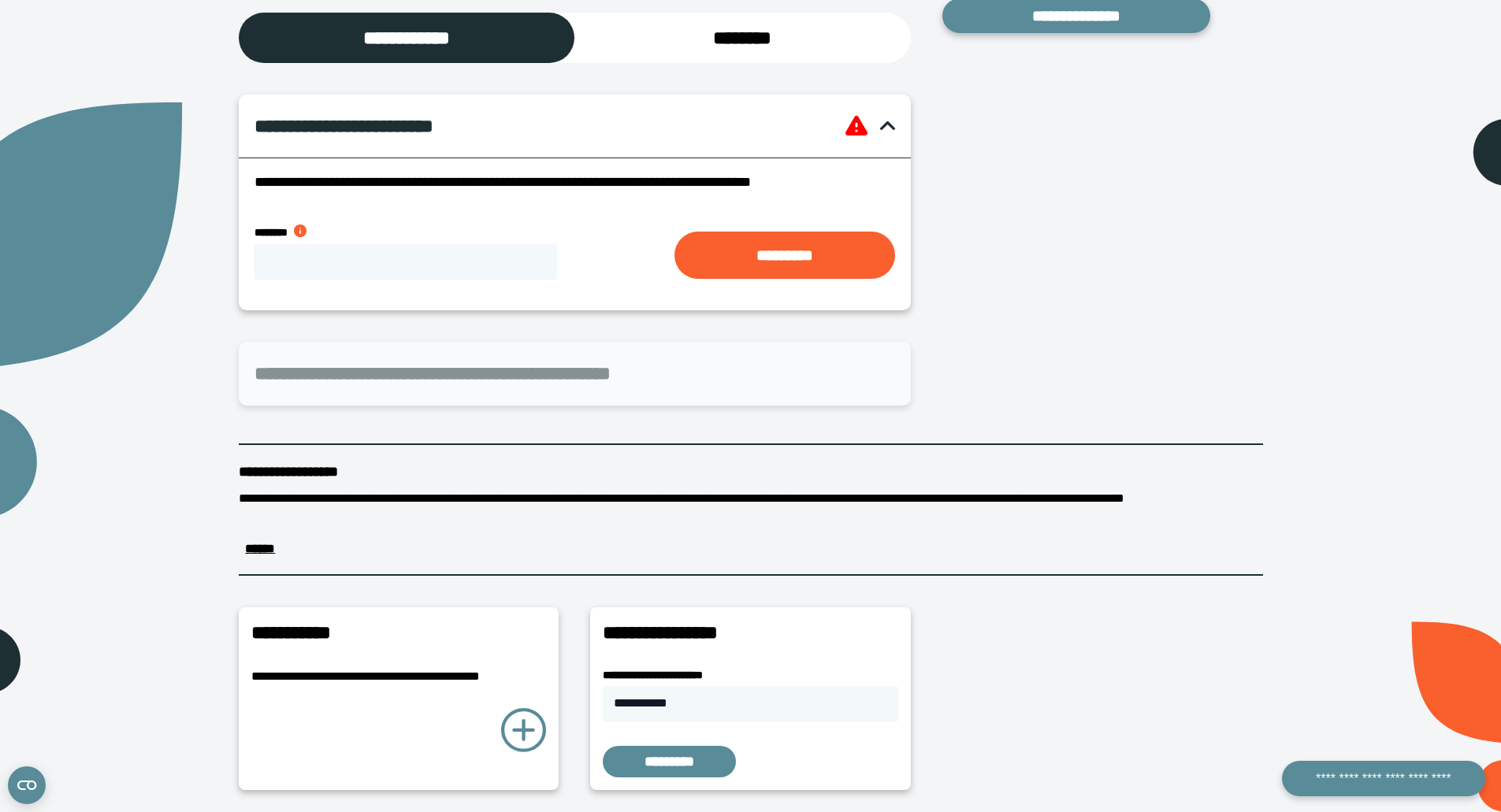 click on "**********" at bounding box center (751, 699) 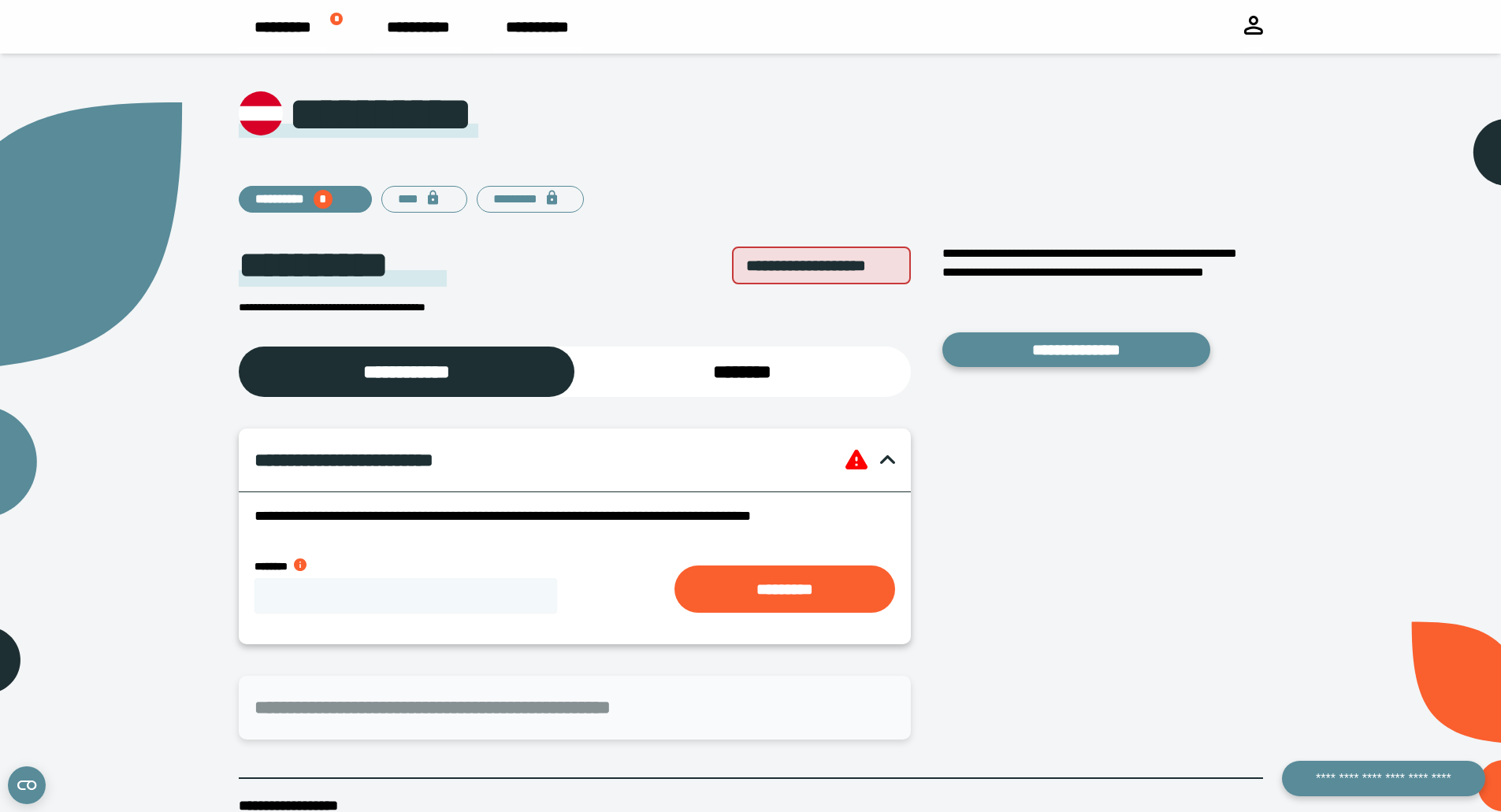 scroll, scrollTop: 0, scrollLeft: 0, axis: both 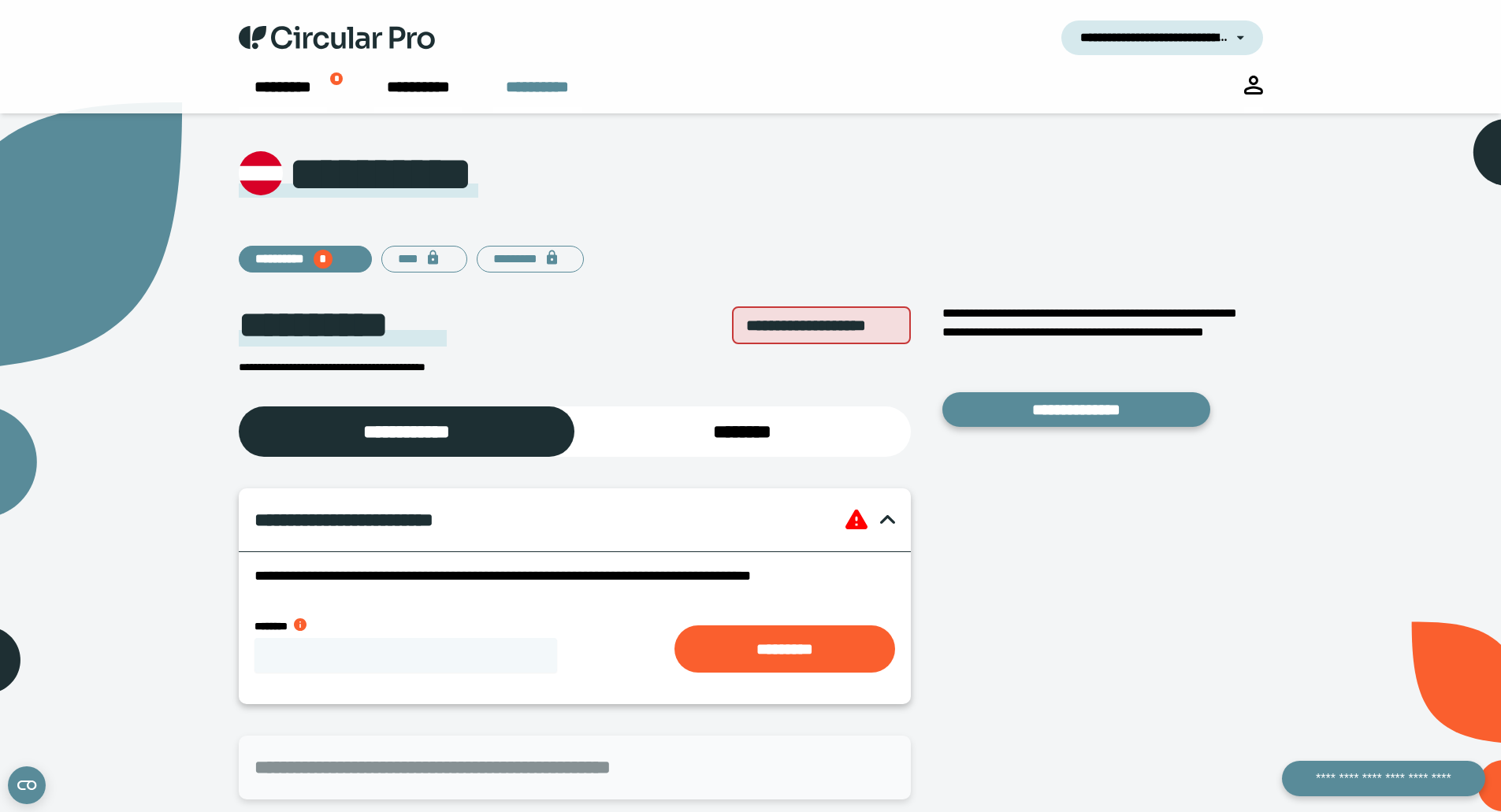click on "**********" at bounding box center [537, 95] 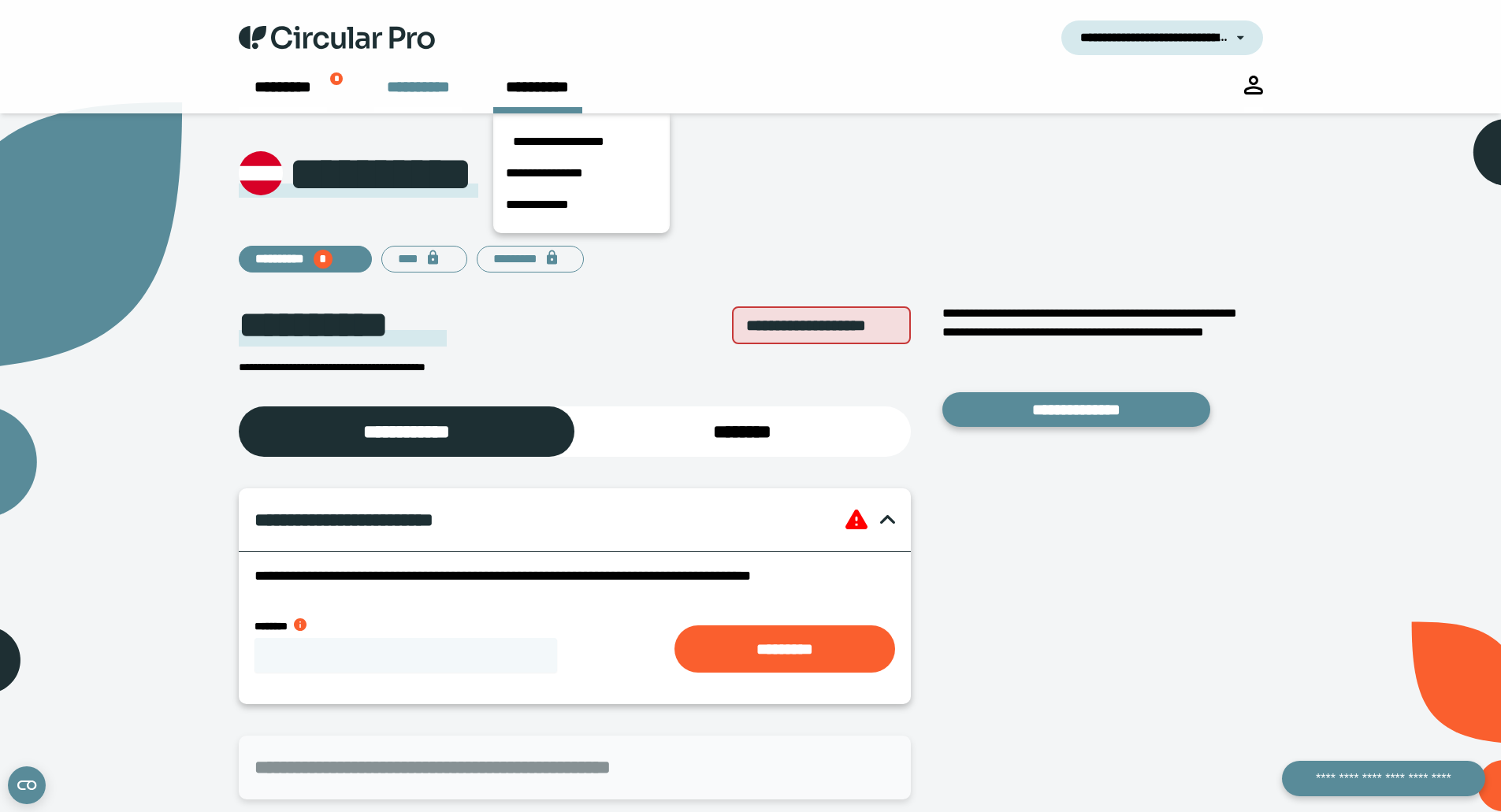 click on "**********" at bounding box center [418, 95] 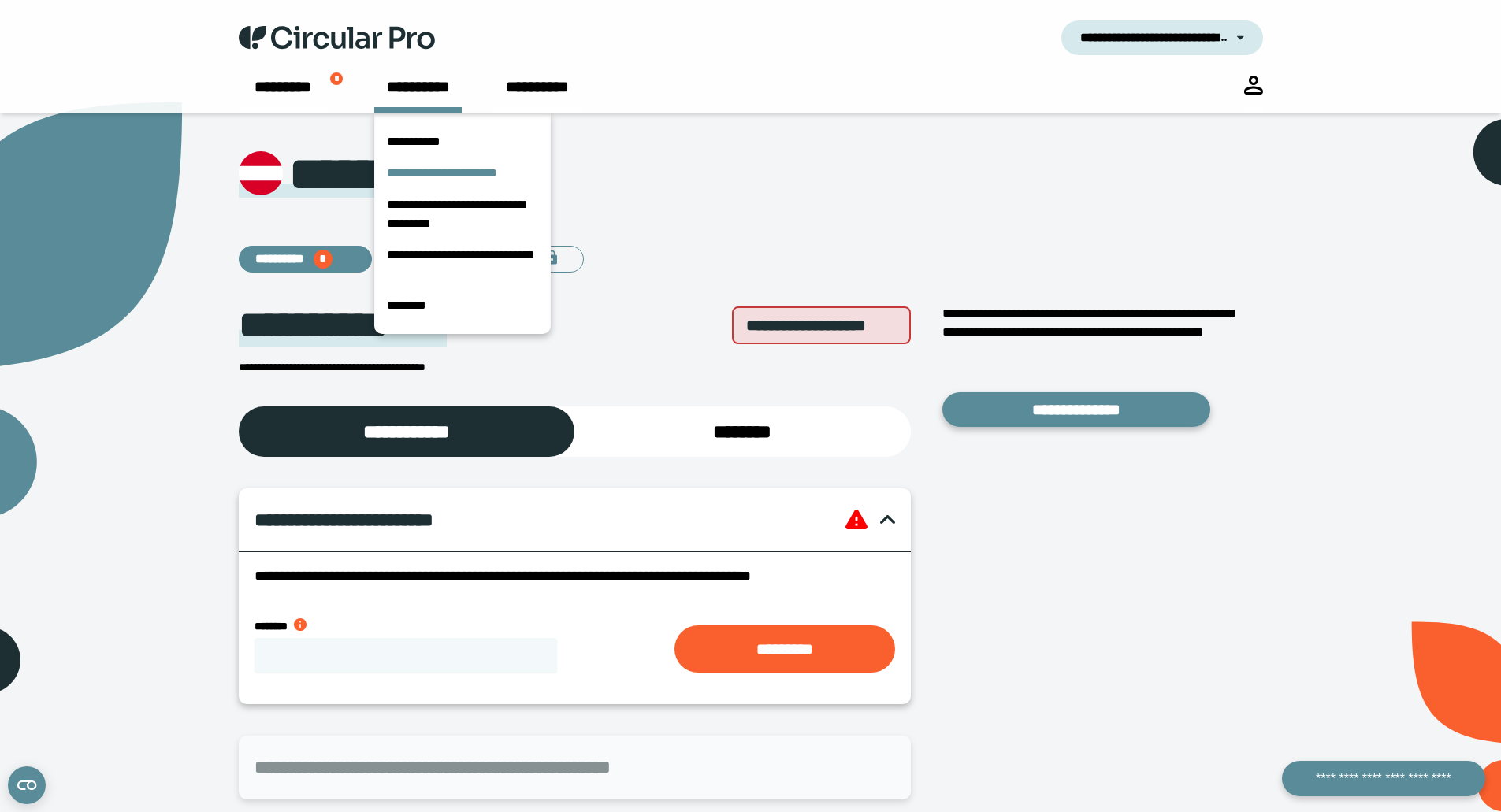 click on "**********" at bounding box center (463, 173) 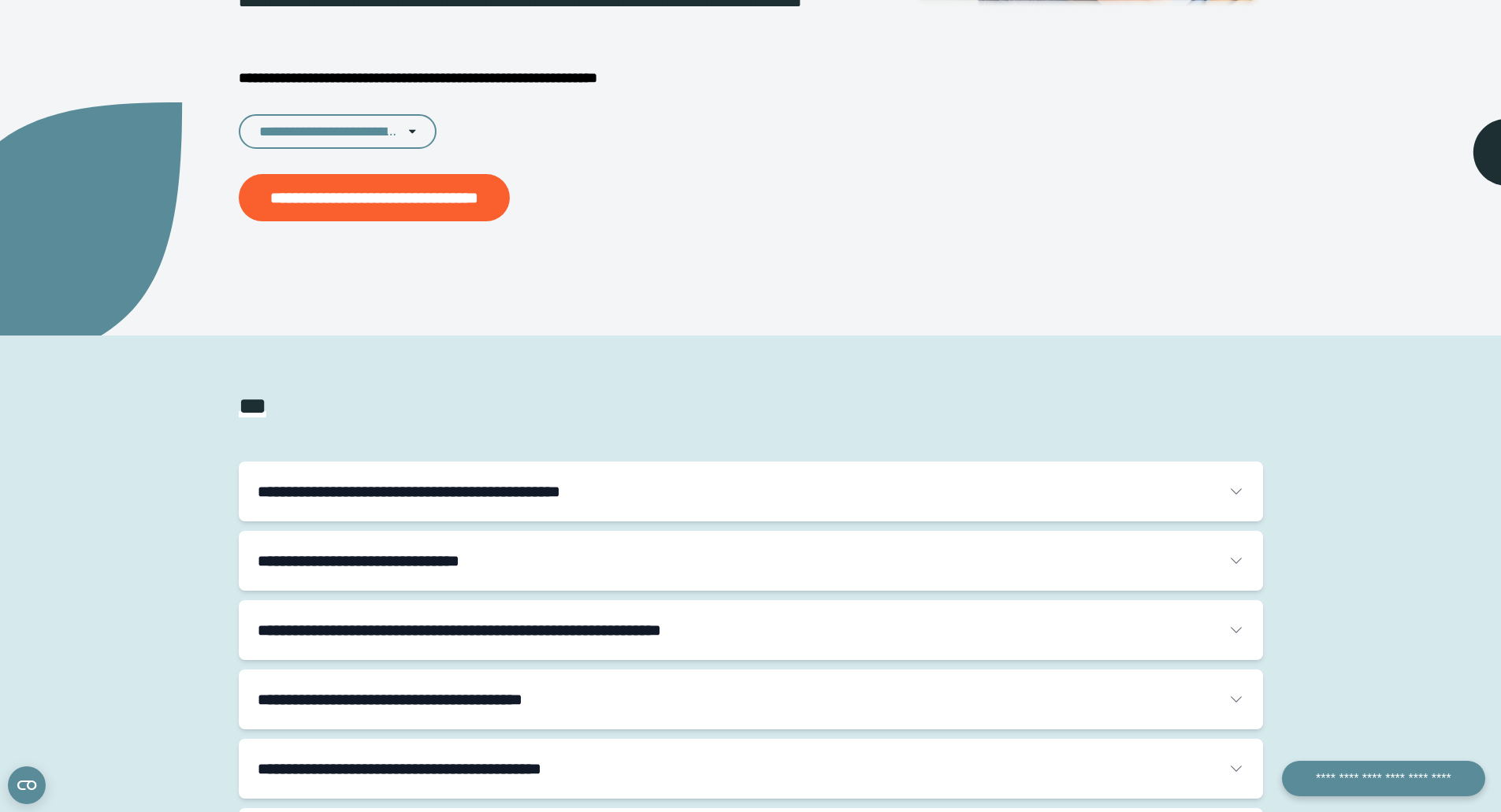 scroll, scrollTop: 315, scrollLeft: 0, axis: vertical 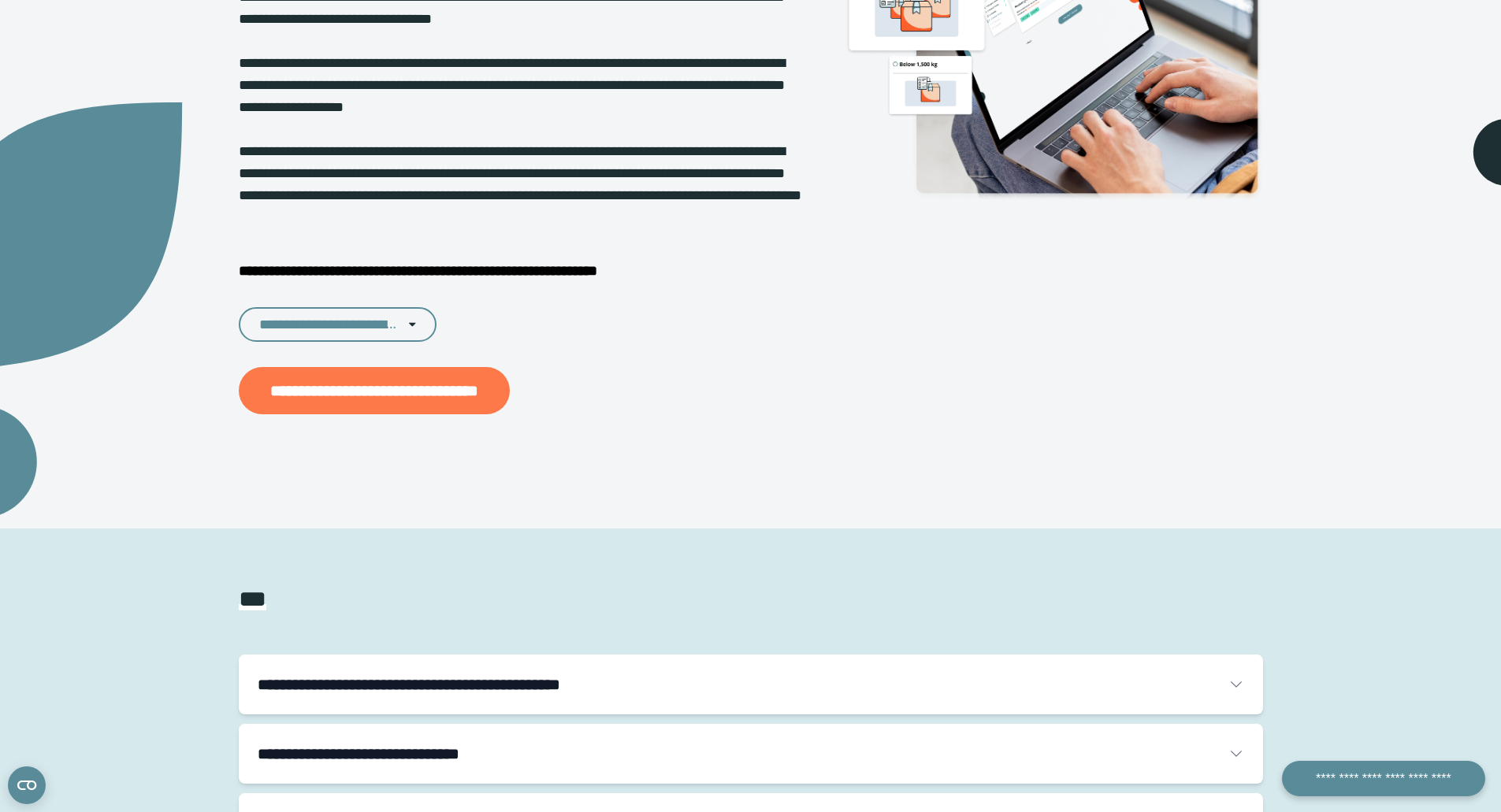 click on "**********" at bounding box center [374, 391] 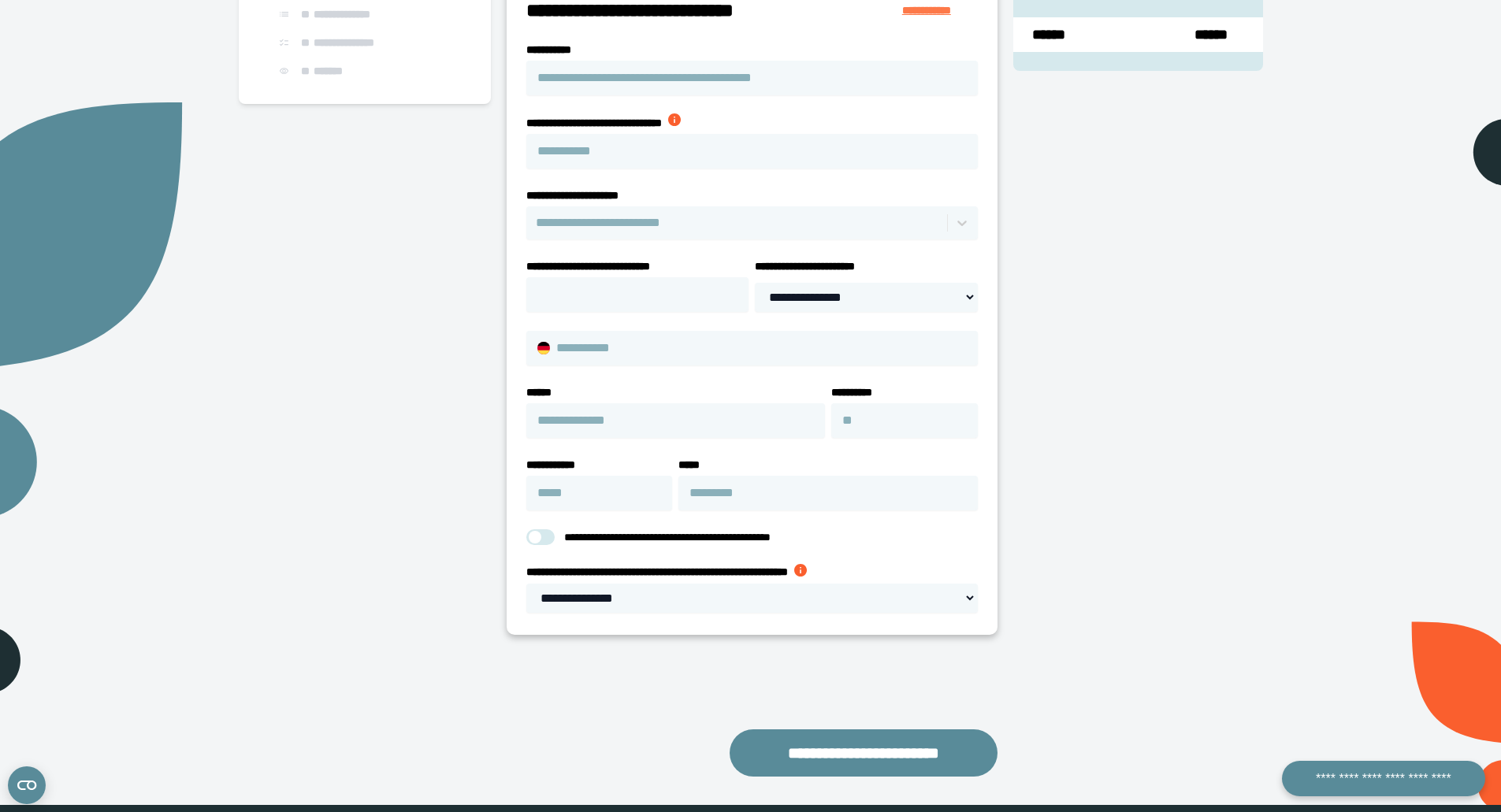 scroll, scrollTop: 315, scrollLeft: 0, axis: vertical 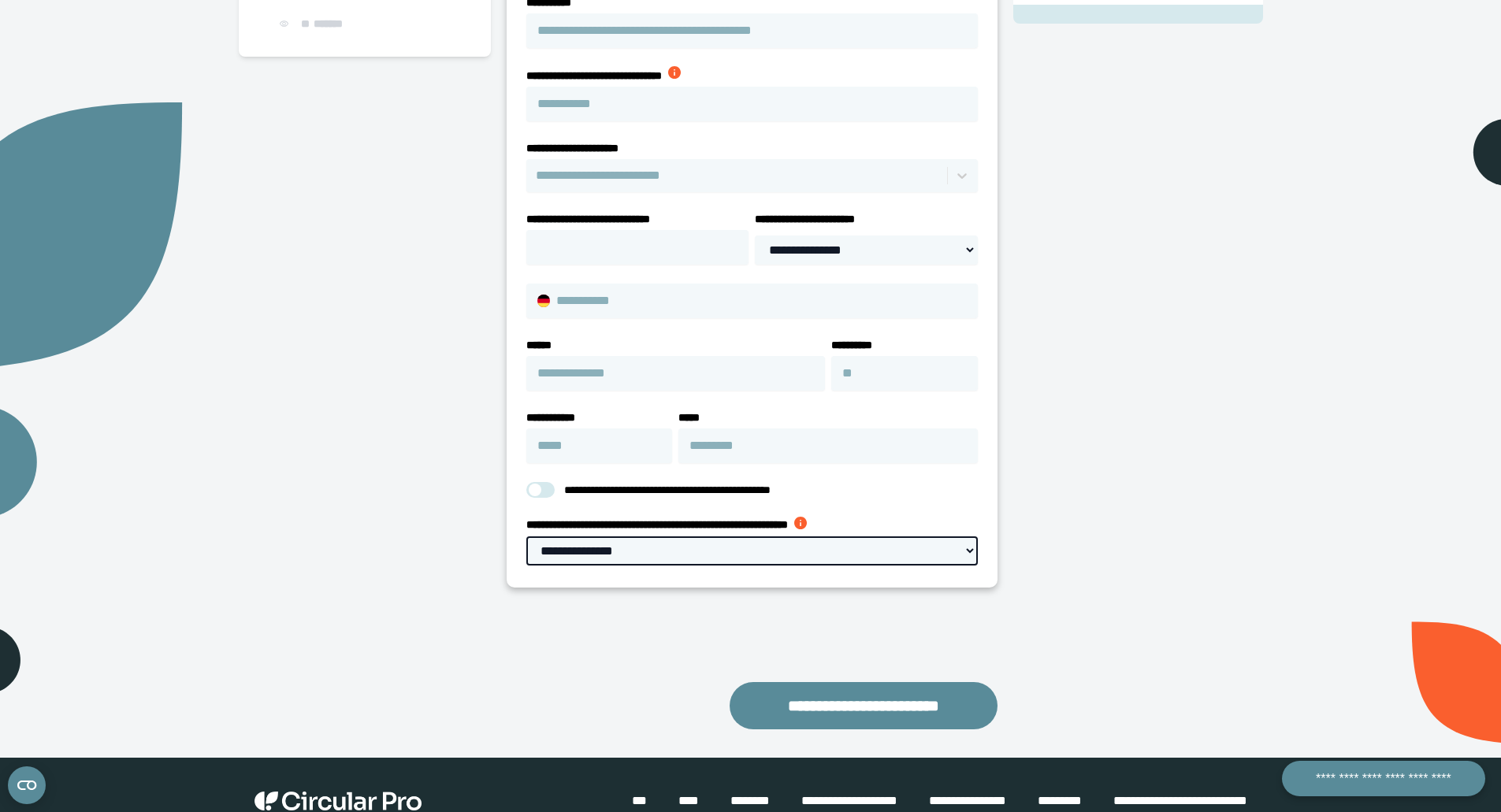 click on "**********" at bounding box center (752, 551) 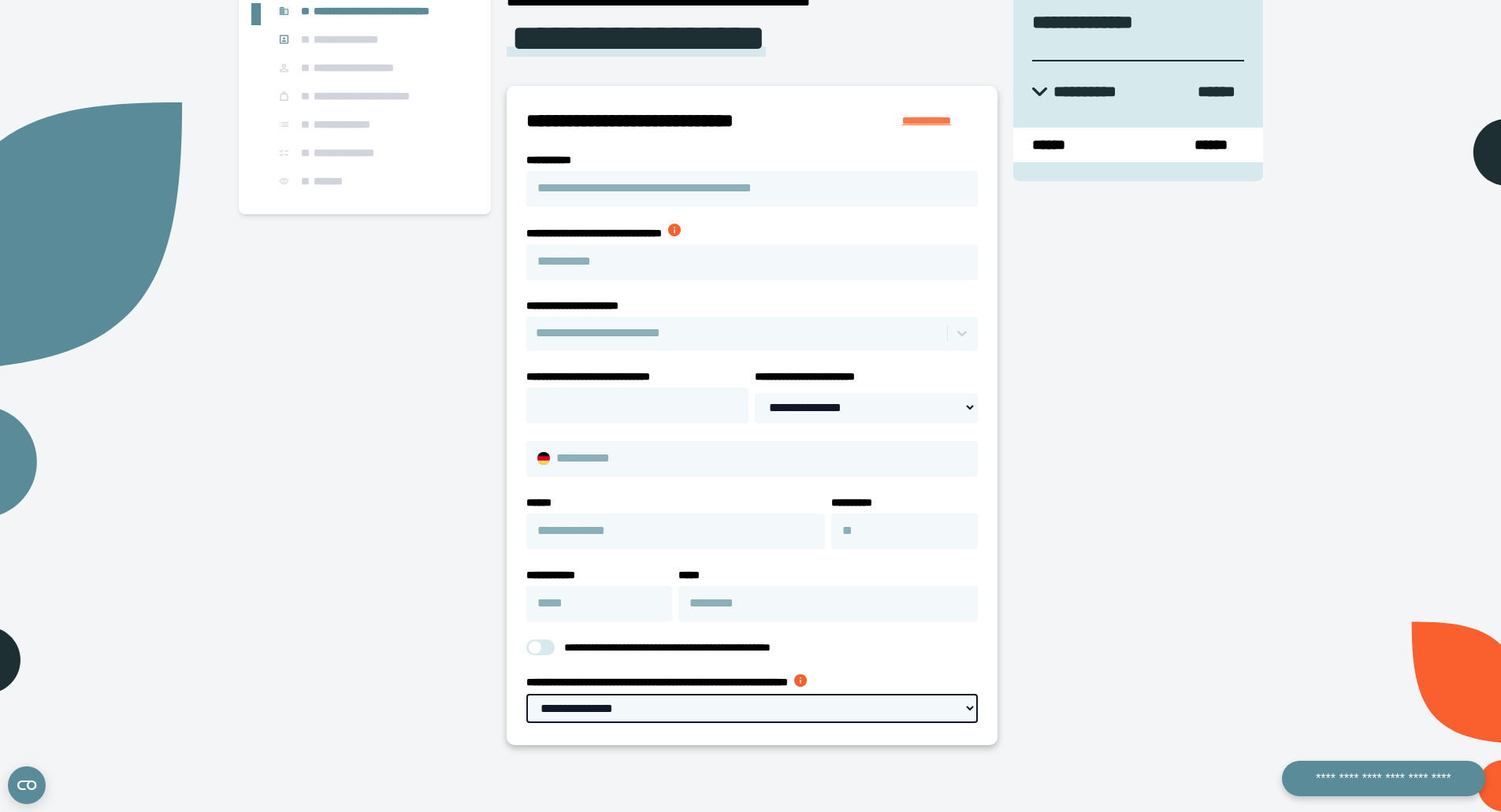 scroll, scrollTop: 79, scrollLeft: 0, axis: vertical 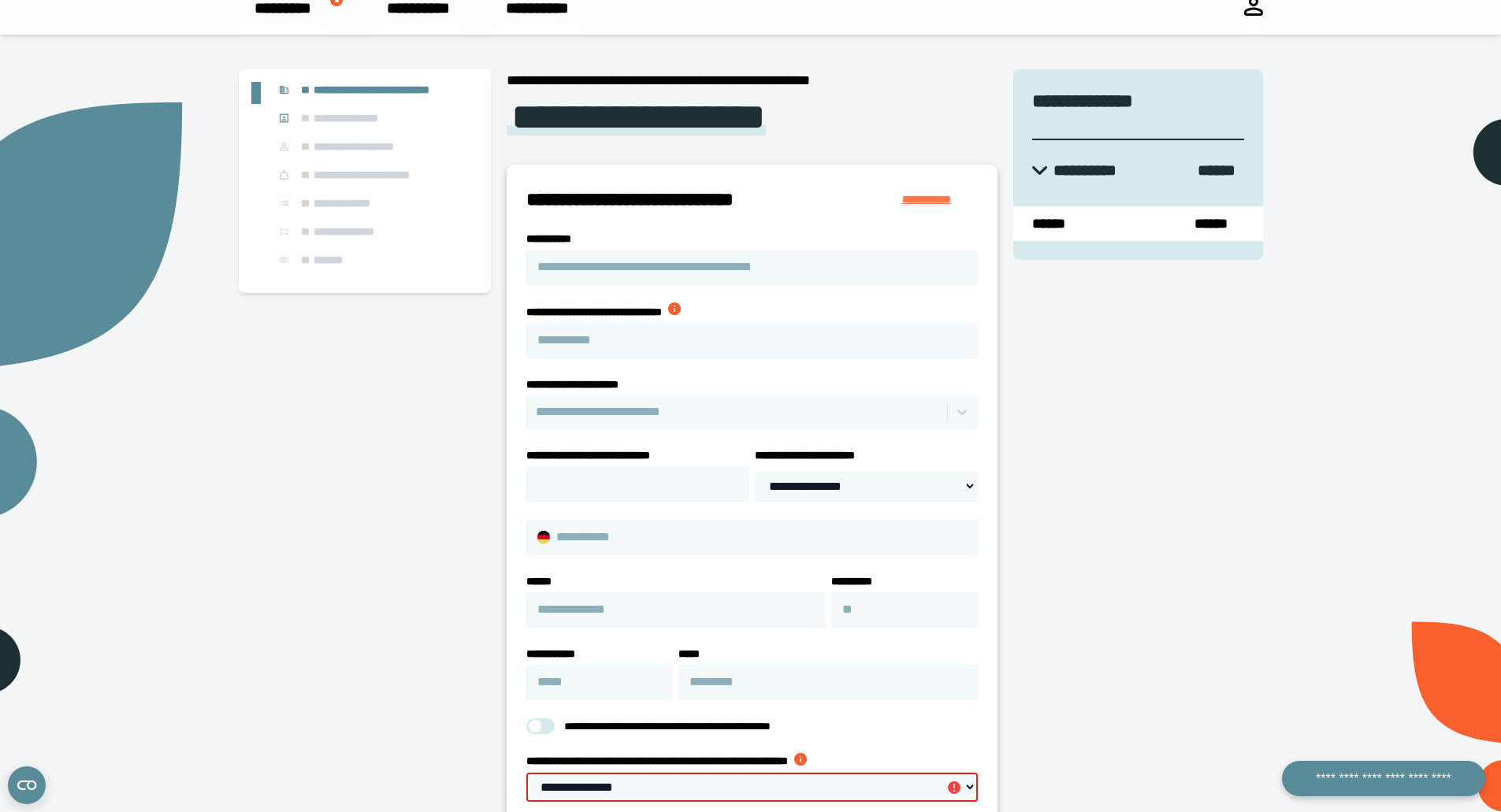 click on "**********" at bounding box center [396, 235] 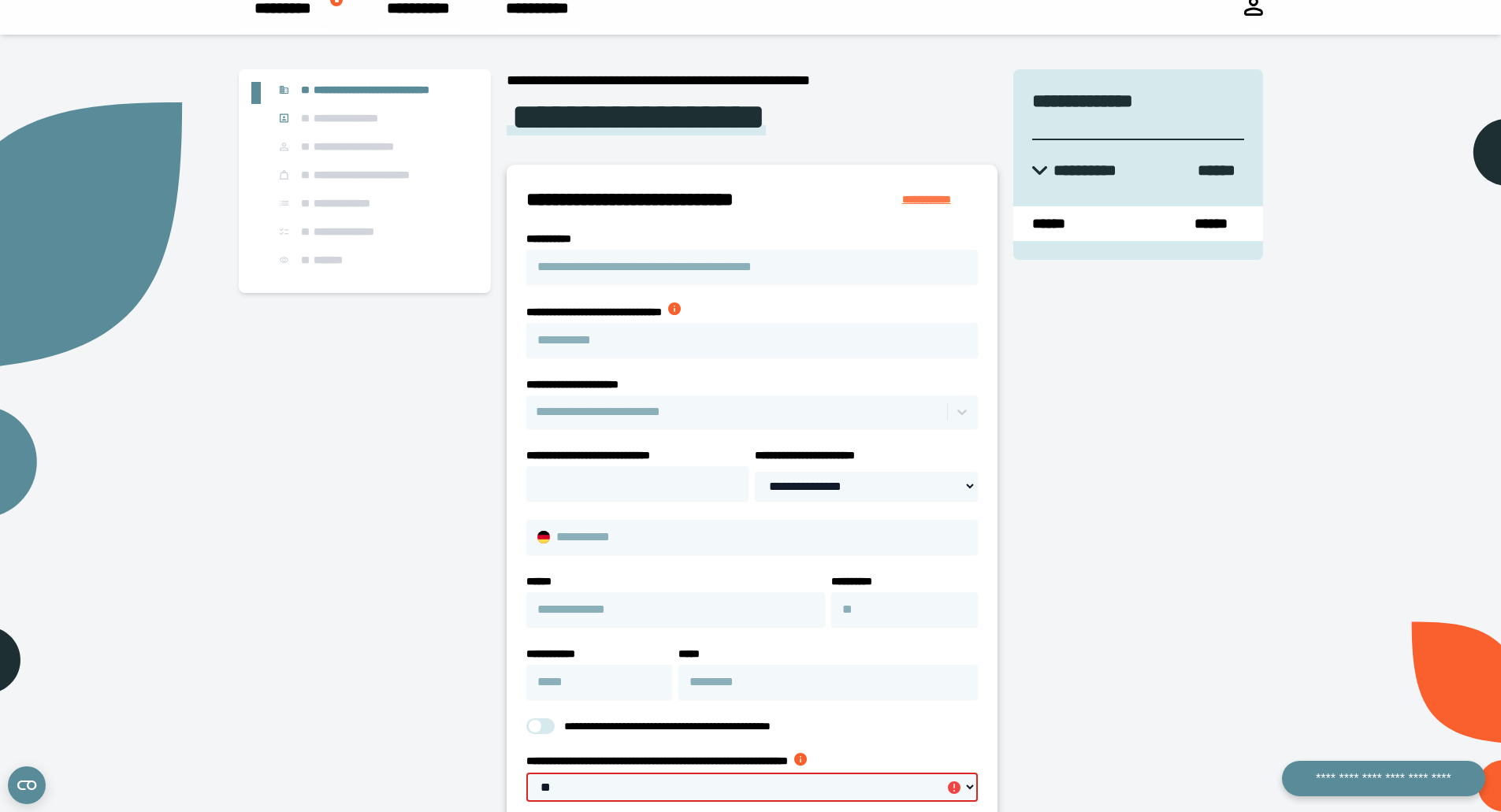 click on "**********" at bounding box center (752, 787) 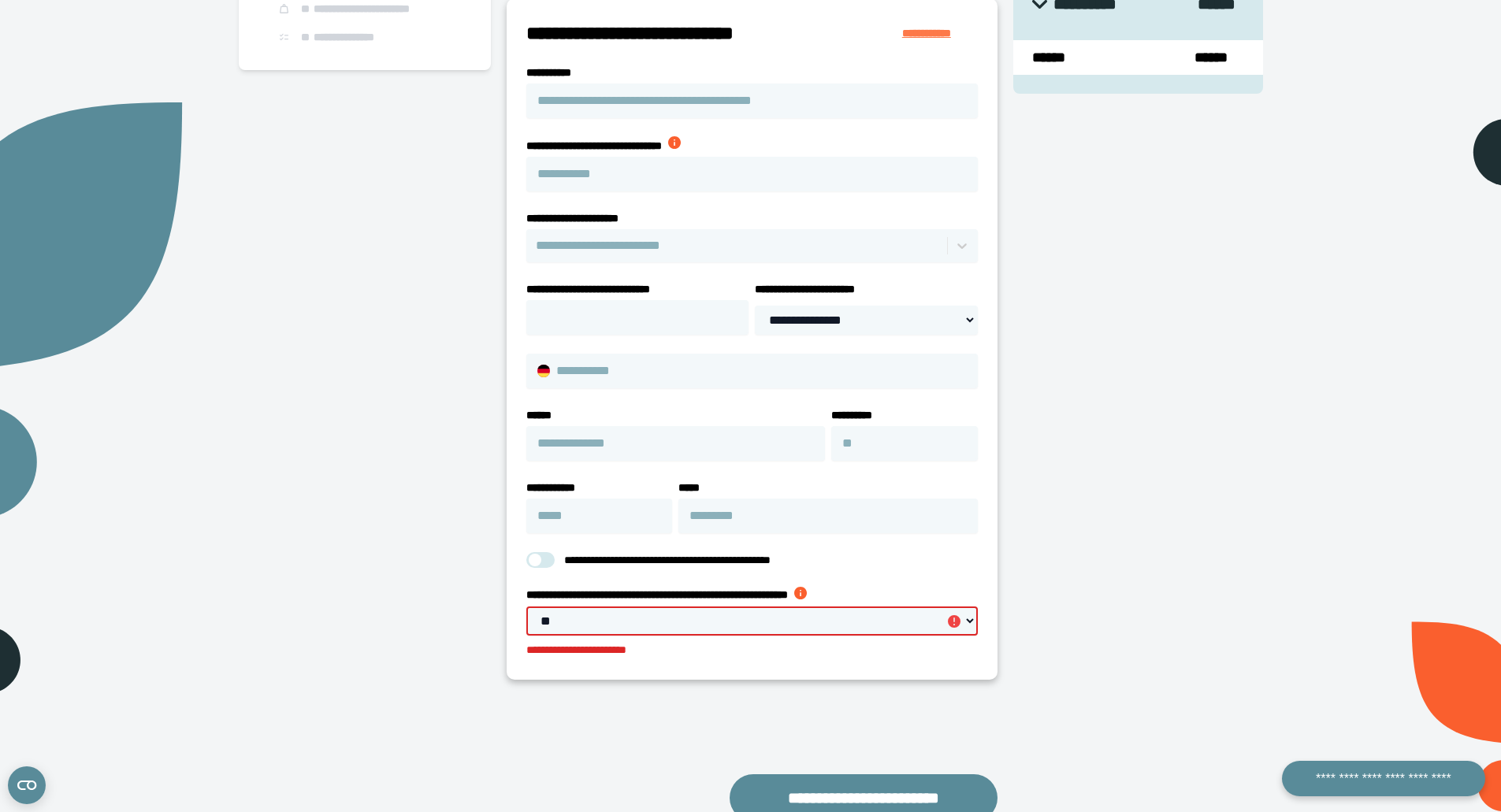 scroll, scrollTop: 315, scrollLeft: 0, axis: vertical 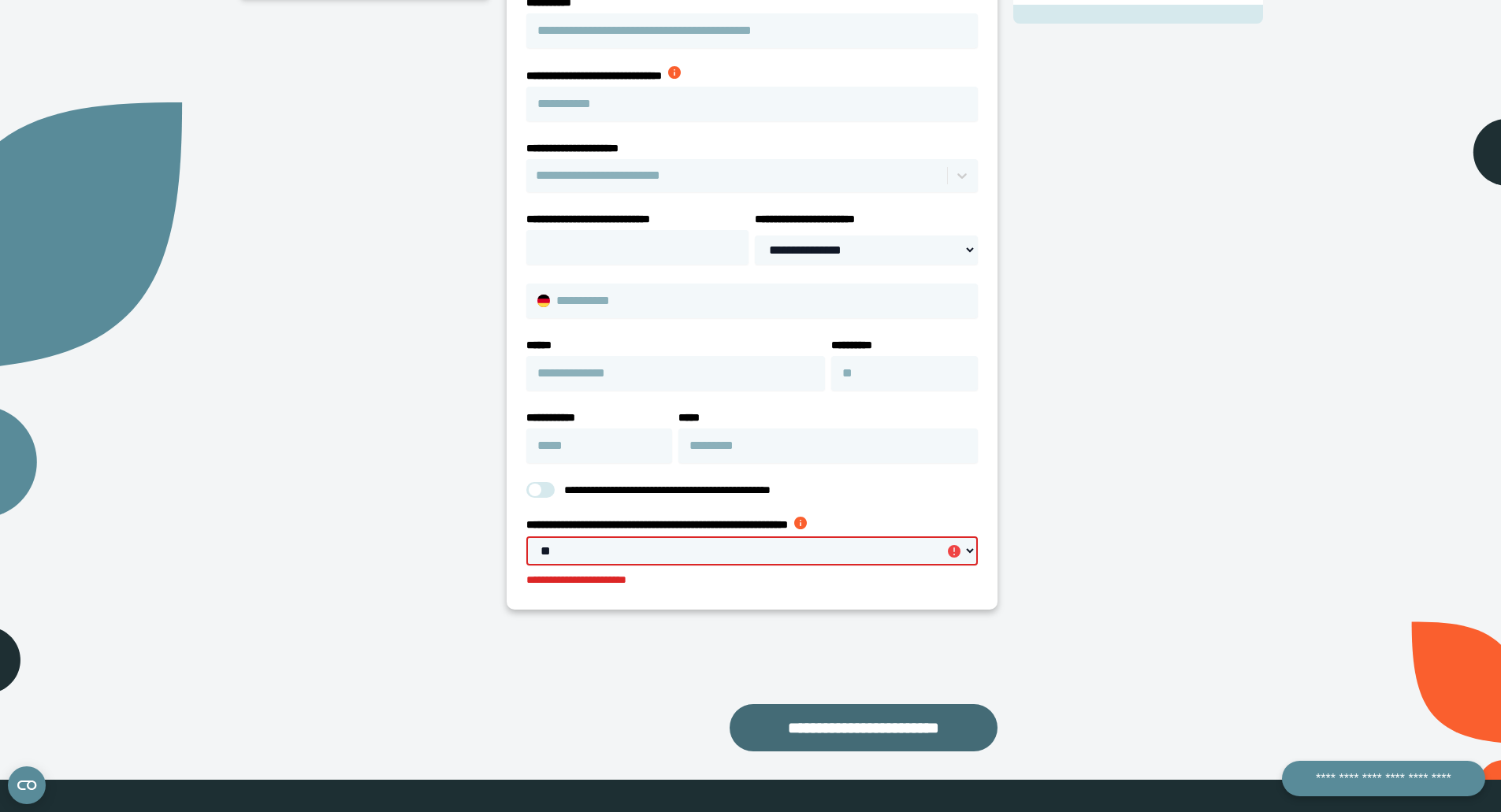 click on "**********" at bounding box center [864, 728] 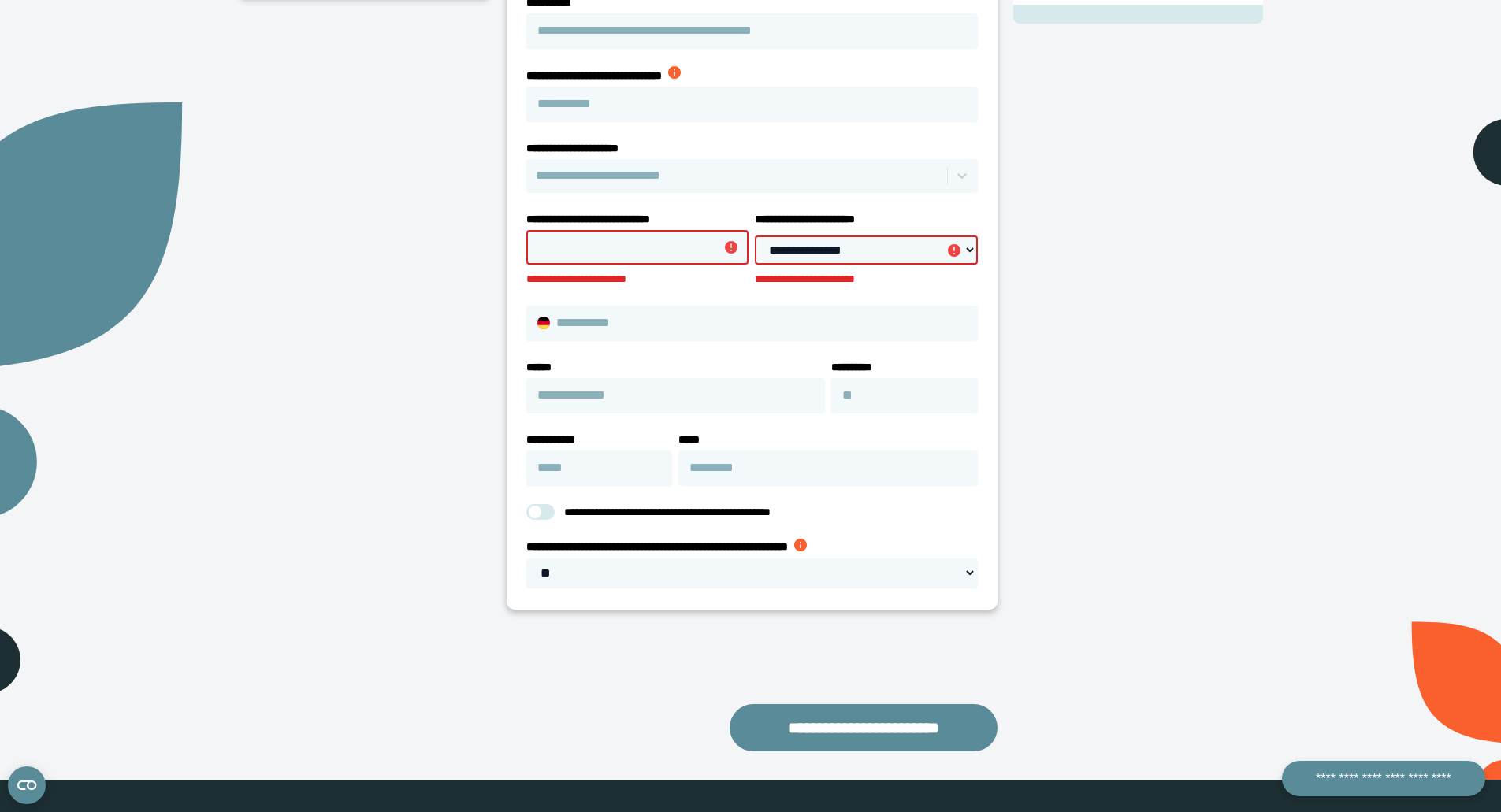 click on "**********" at bounding box center (637, 247) 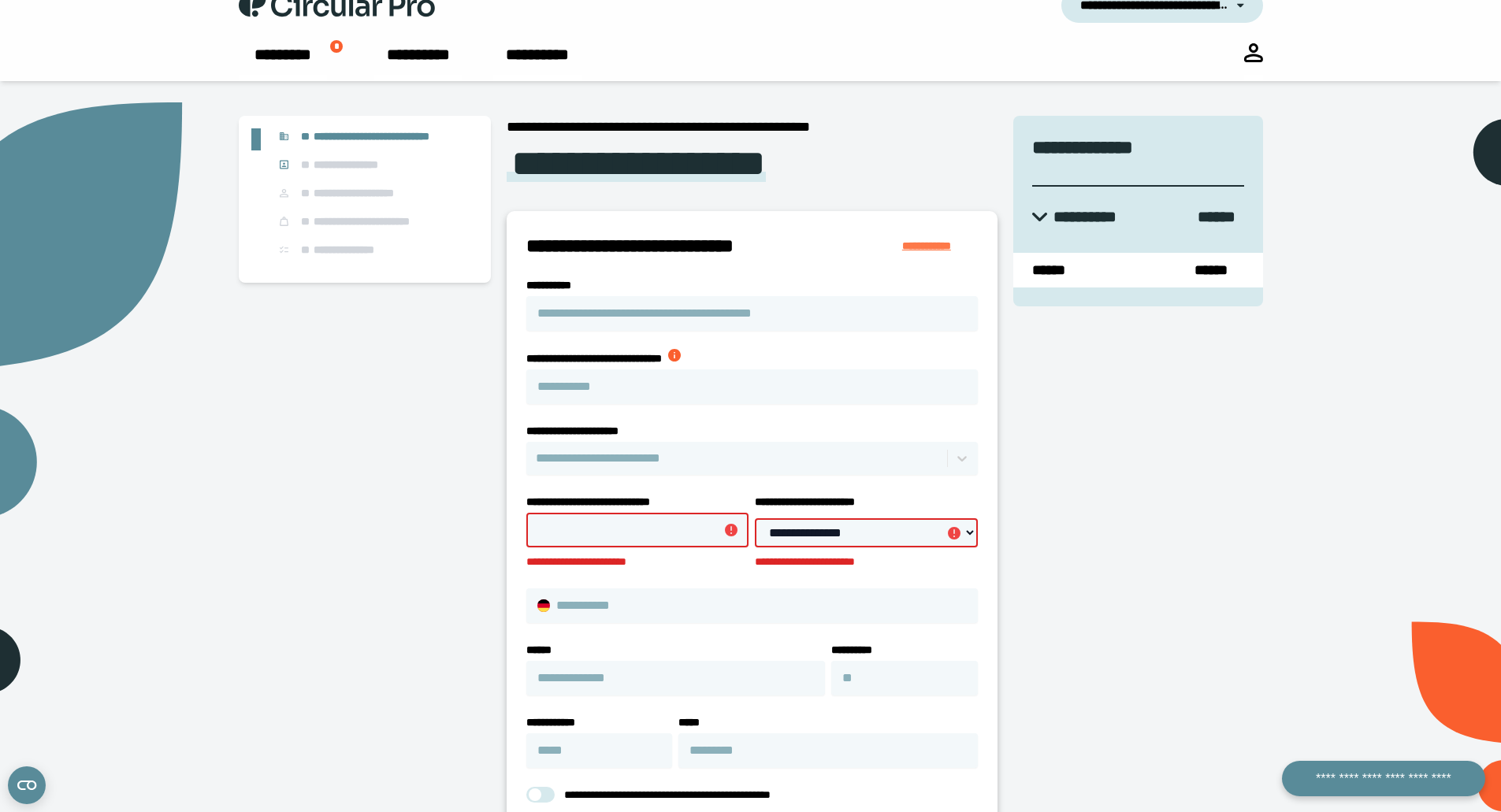 scroll, scrollTop: 0, scrollLeft: 0, axis: both 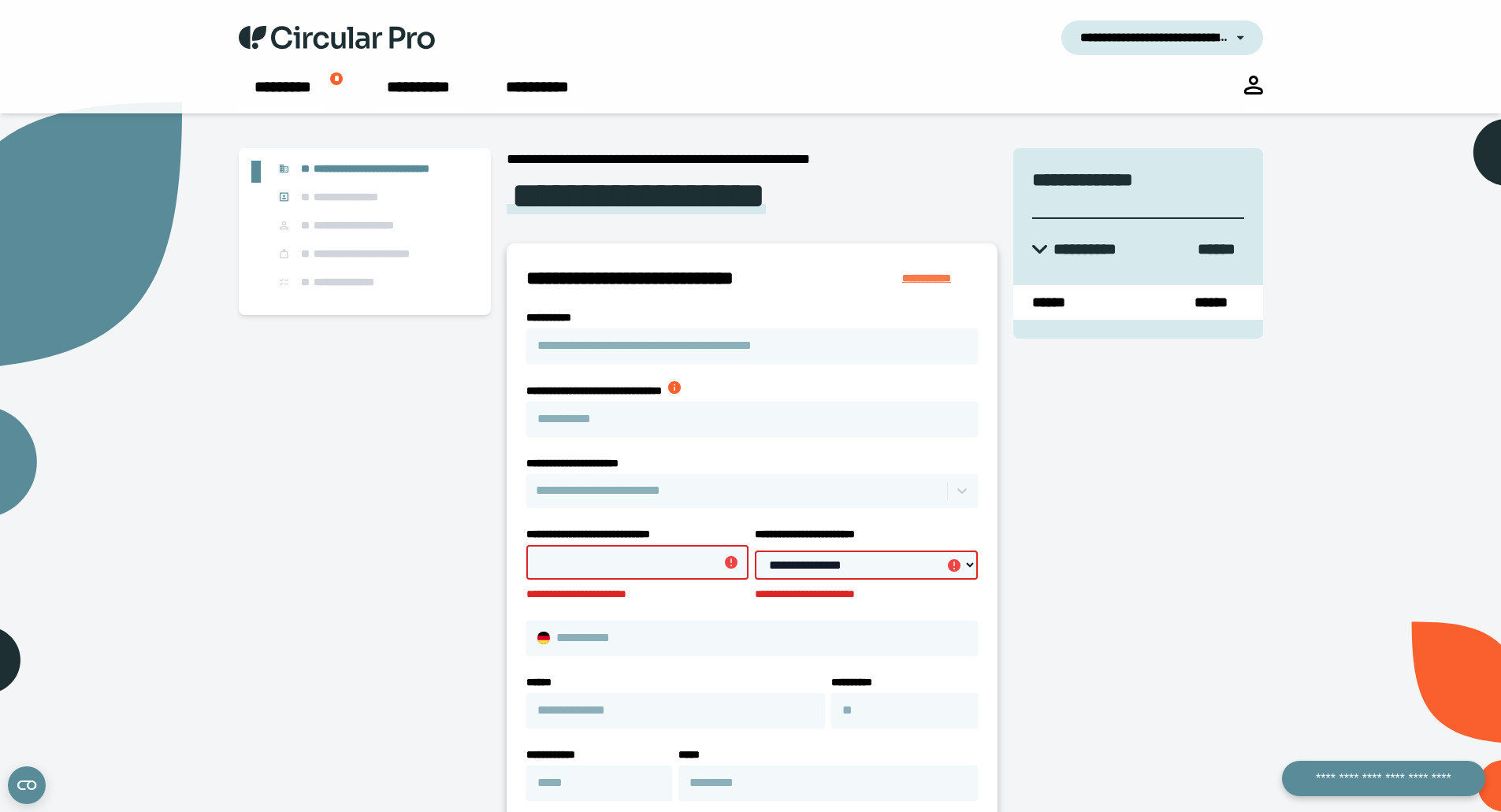 click on "**********" at bounding box center [1154, 38] 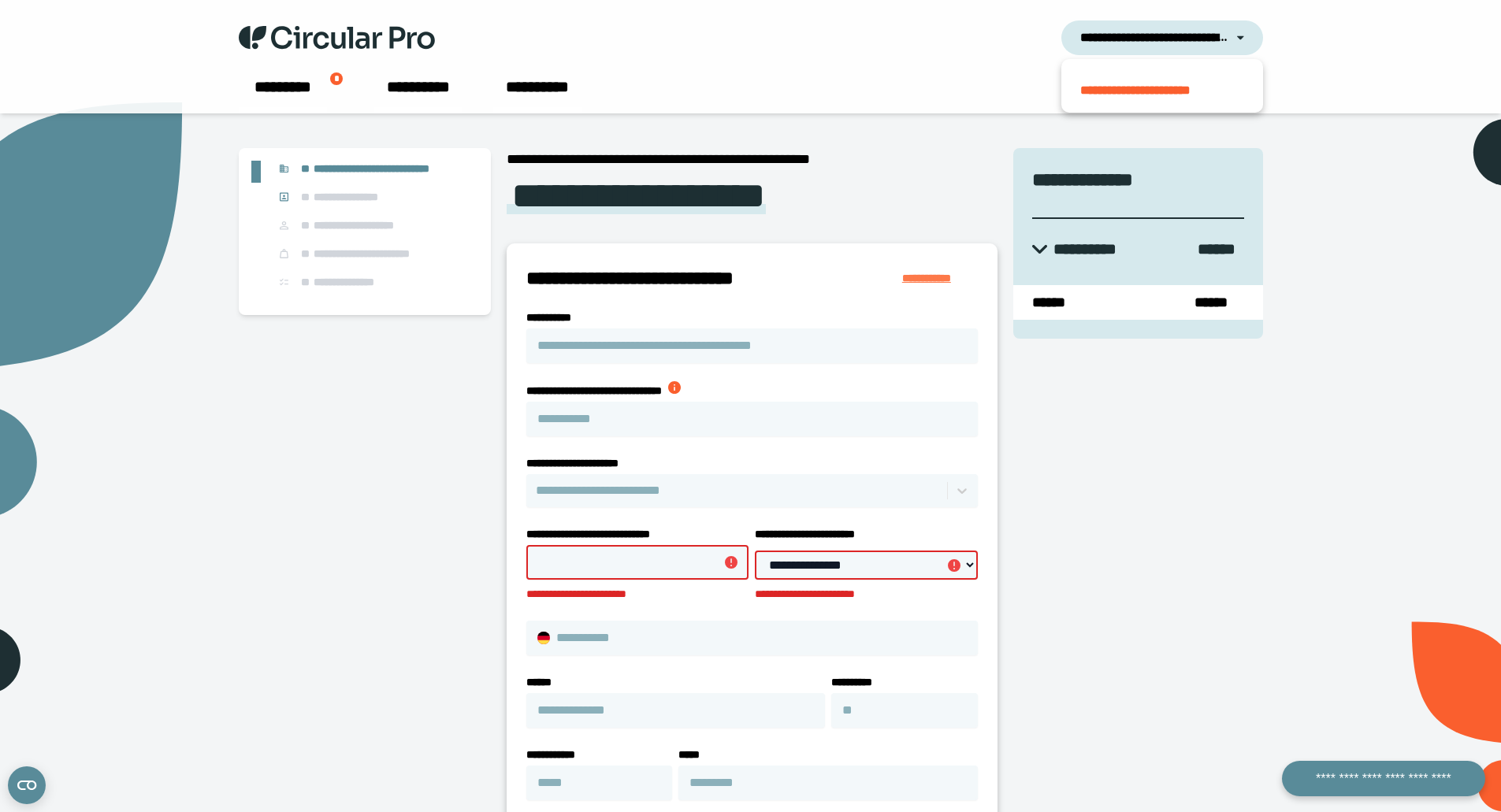 click on "**********" at bounding box center [1154, 38] 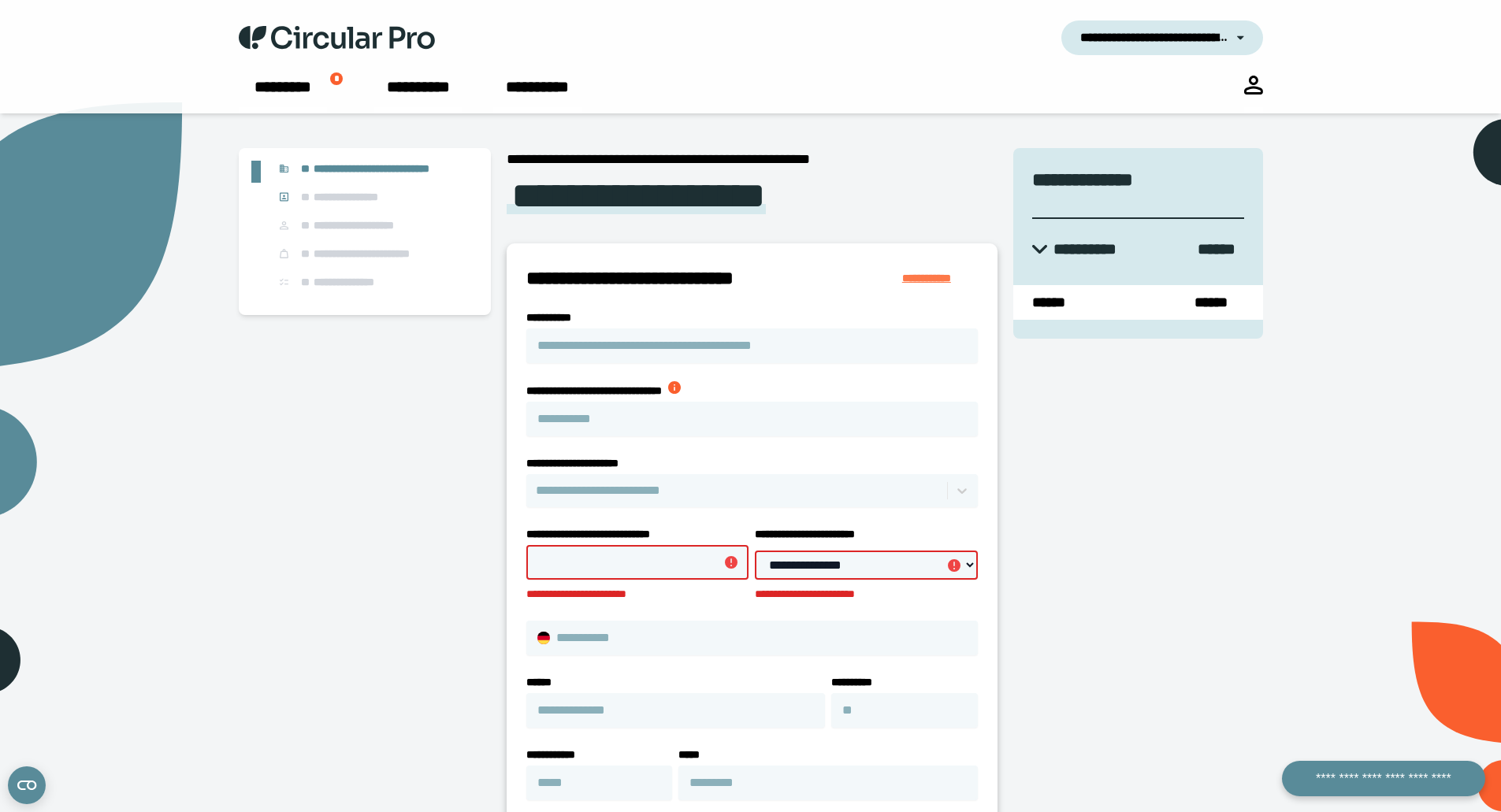 click at bounding box center (1254, 85) 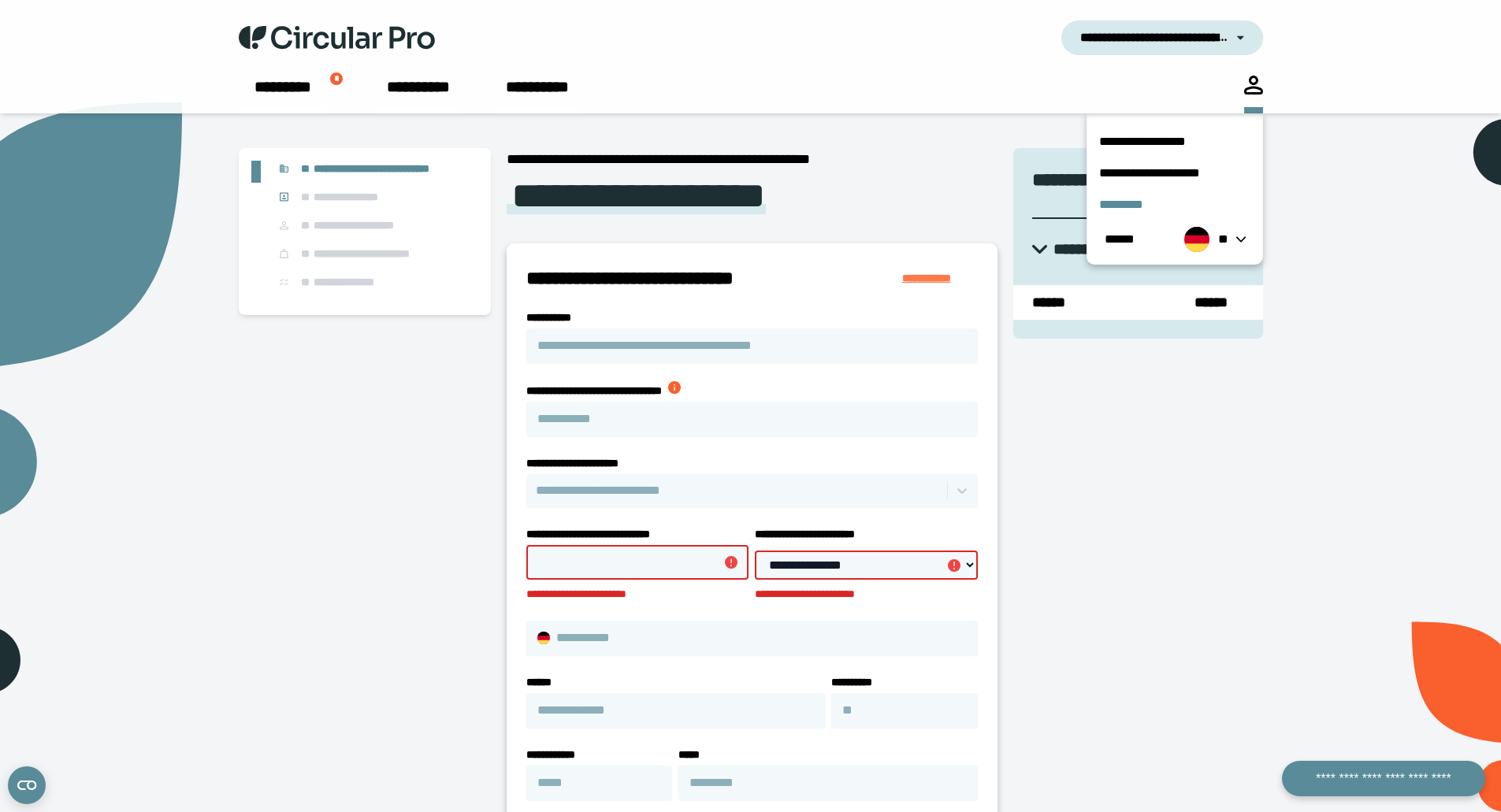 click on "*********" at bounding box center (1175, 205) 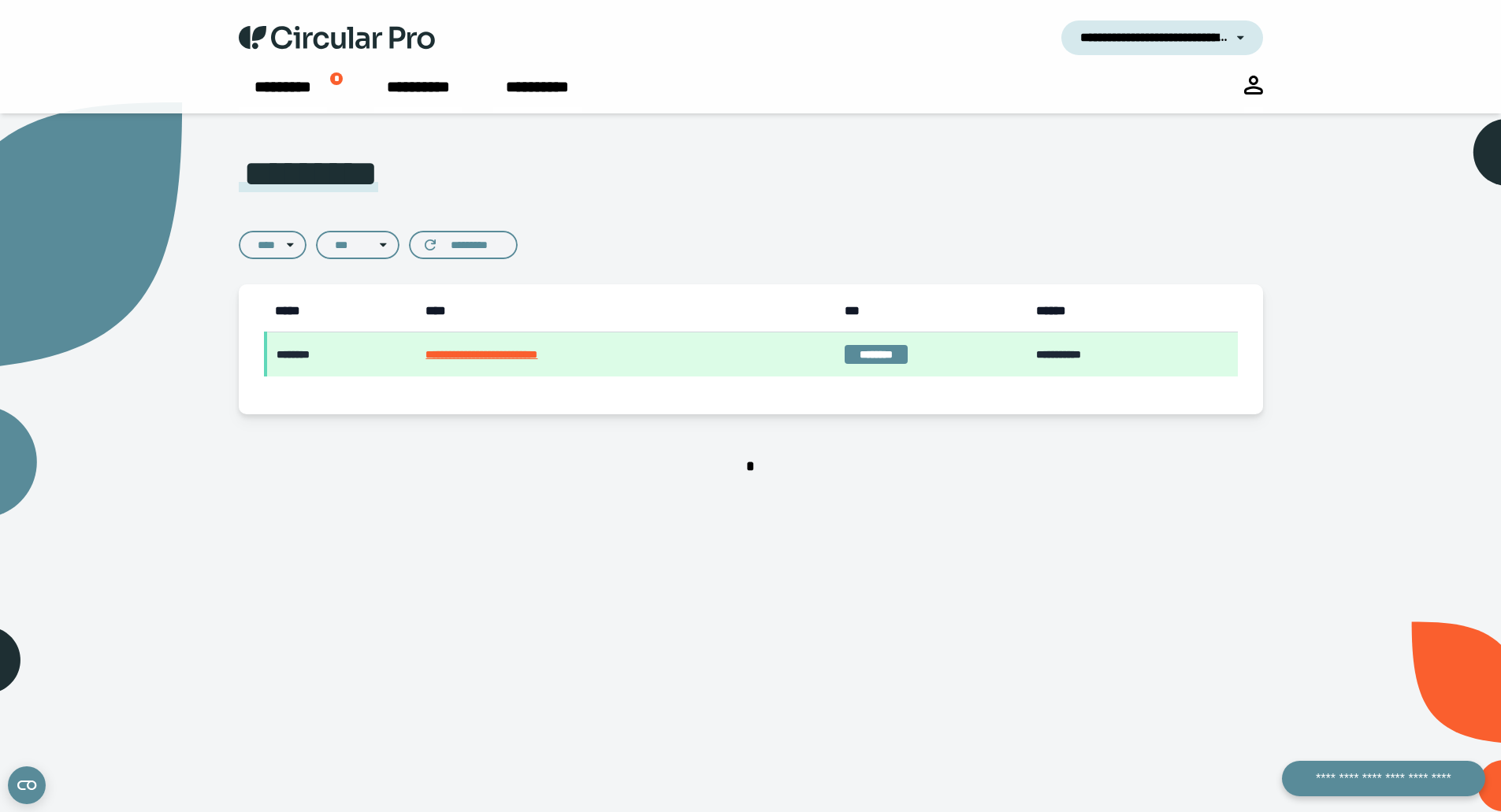 click on "**********" at bounding box center [626, 354] 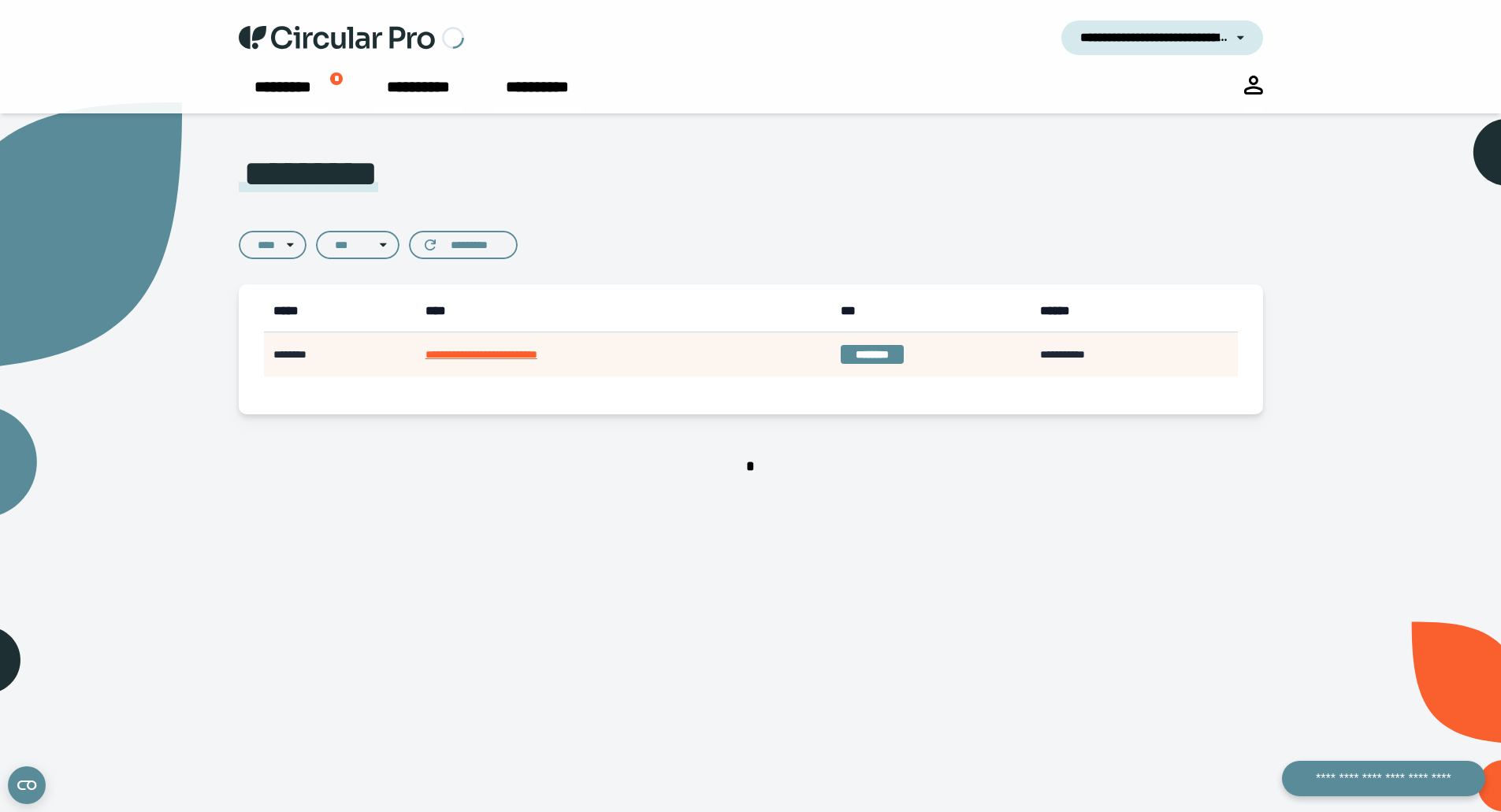 select on "***" 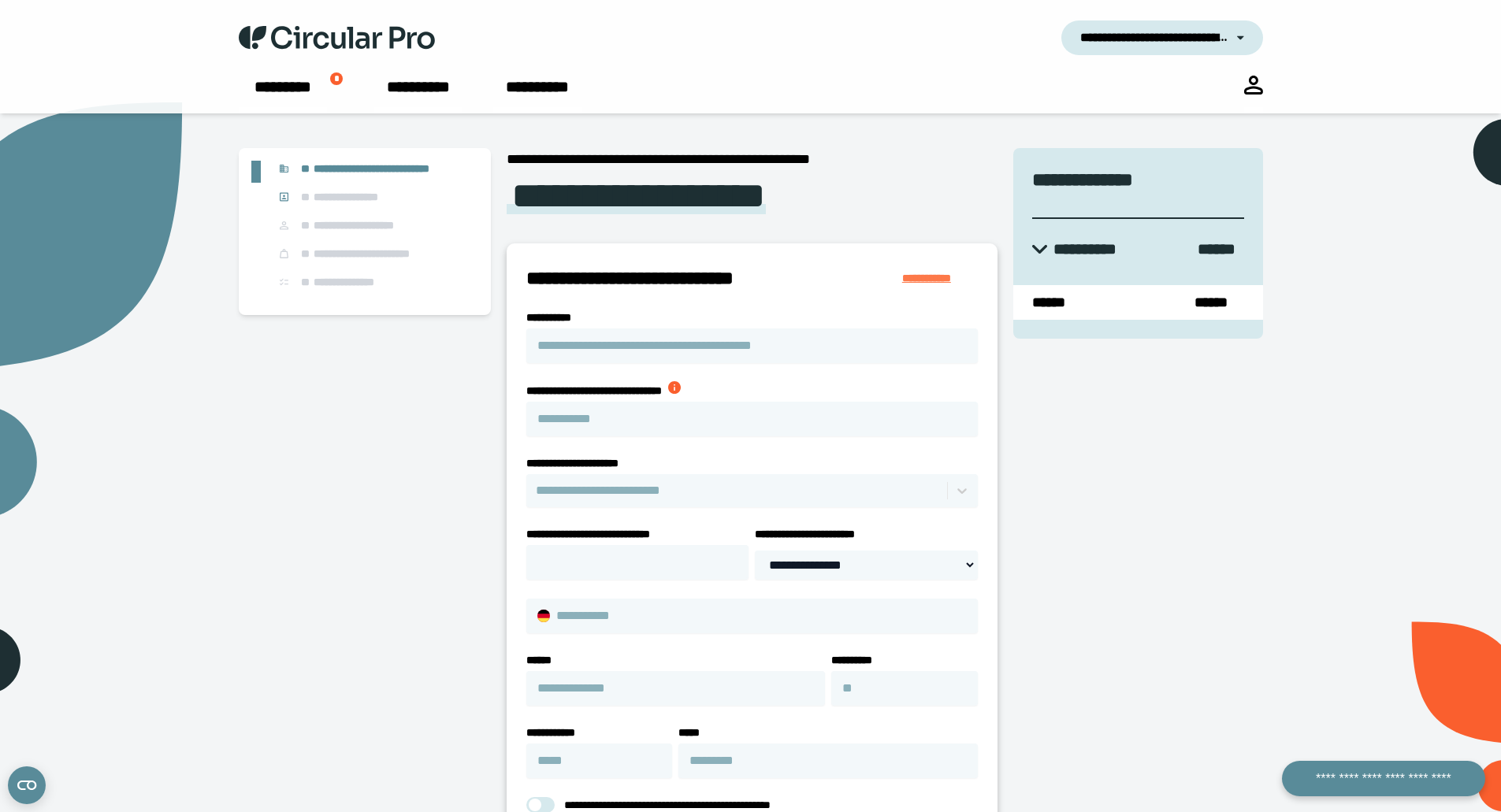 click at bounding box center (1254, 85) 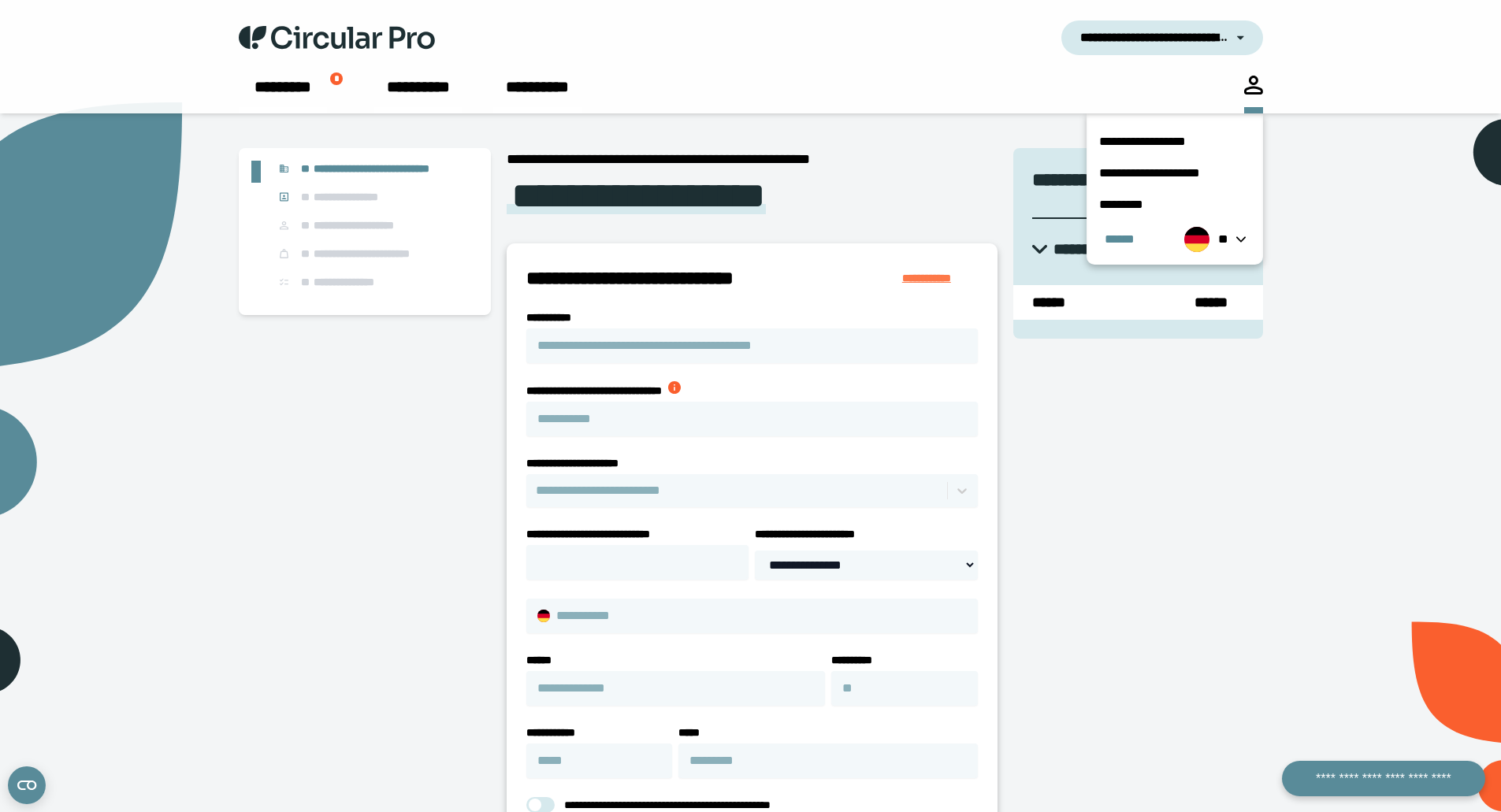click on "******" at bounding box center (1120, 239) 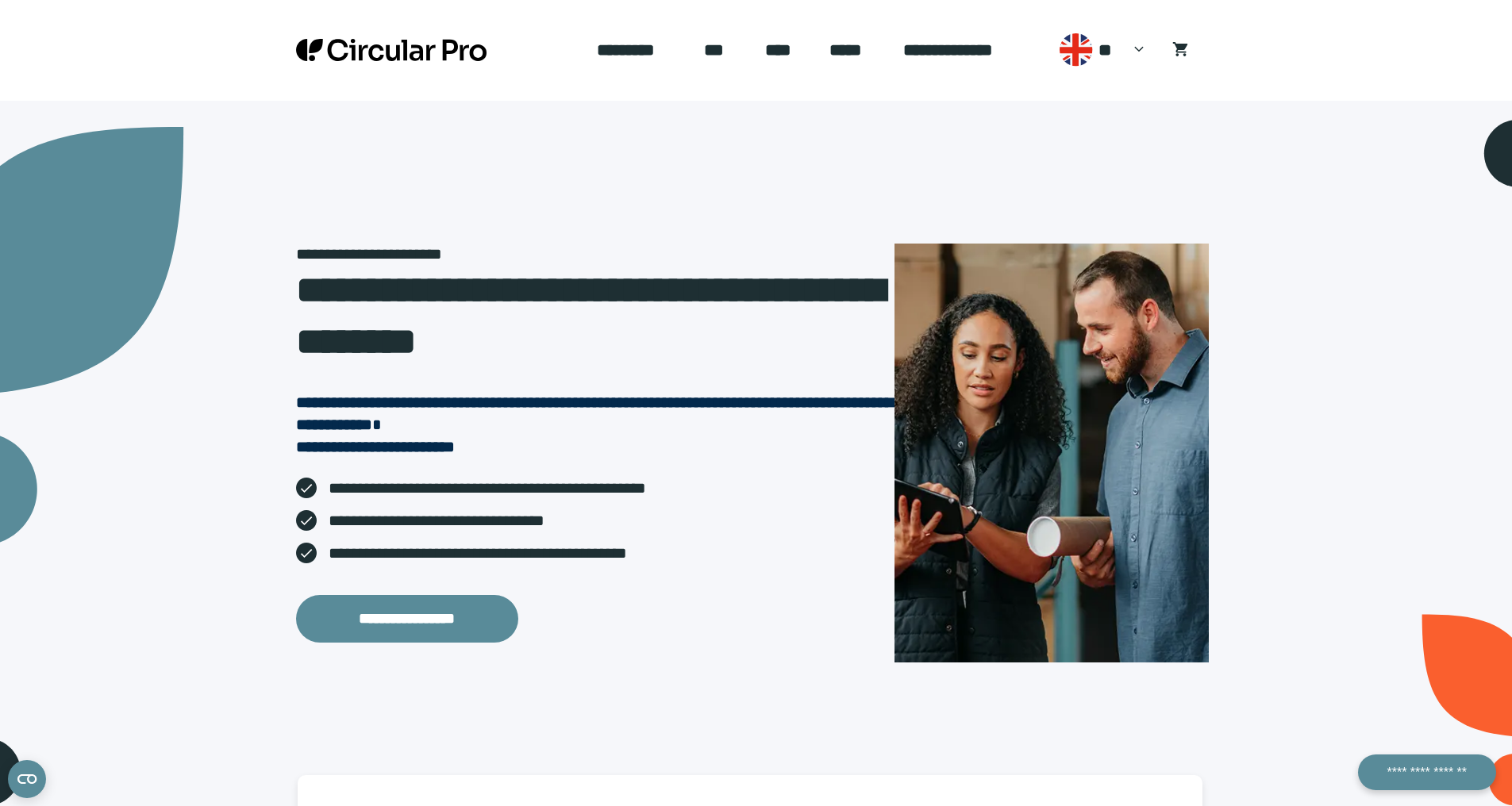 scroll, scrollTop: 0, scrollLeft: 0, axis: both 